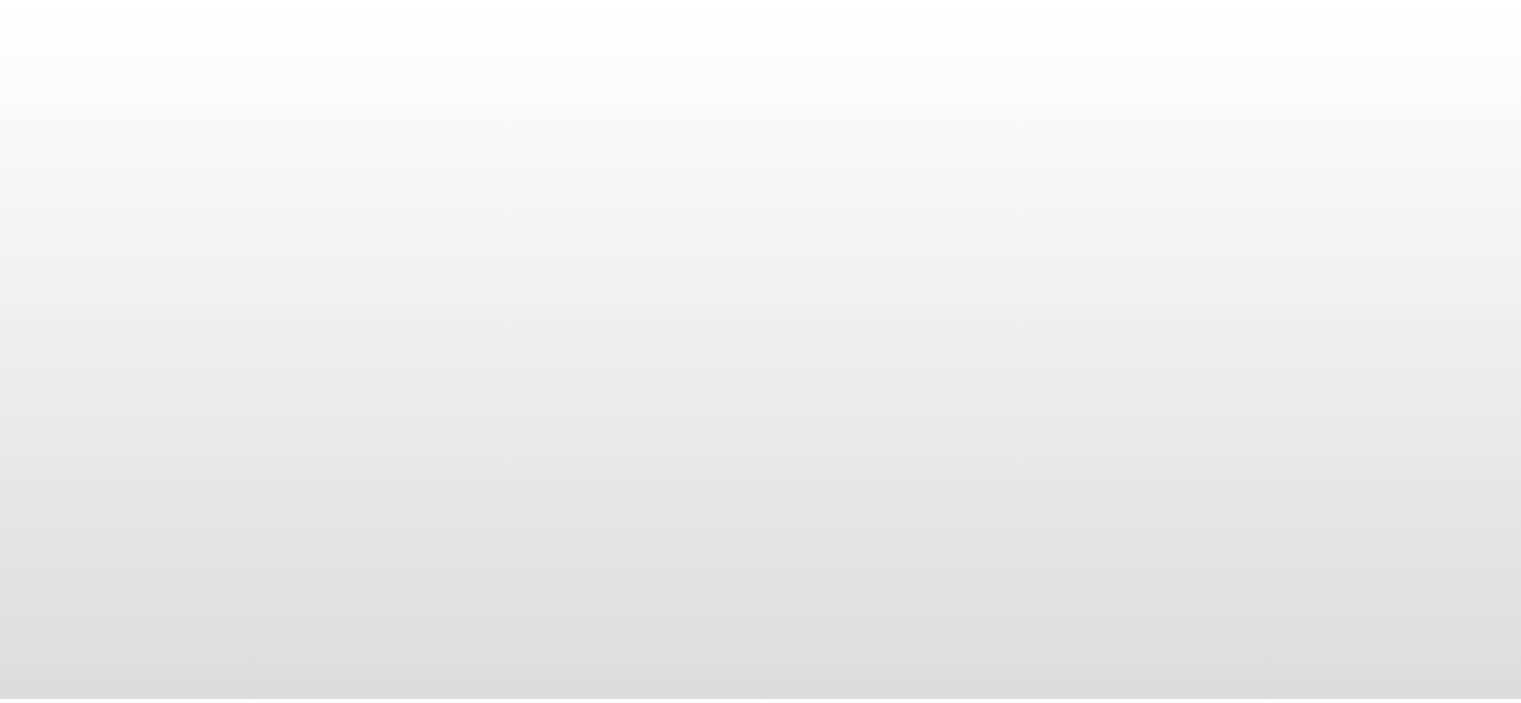 scroll, scrollTop: 0, scrollLeft: 0, axis: both 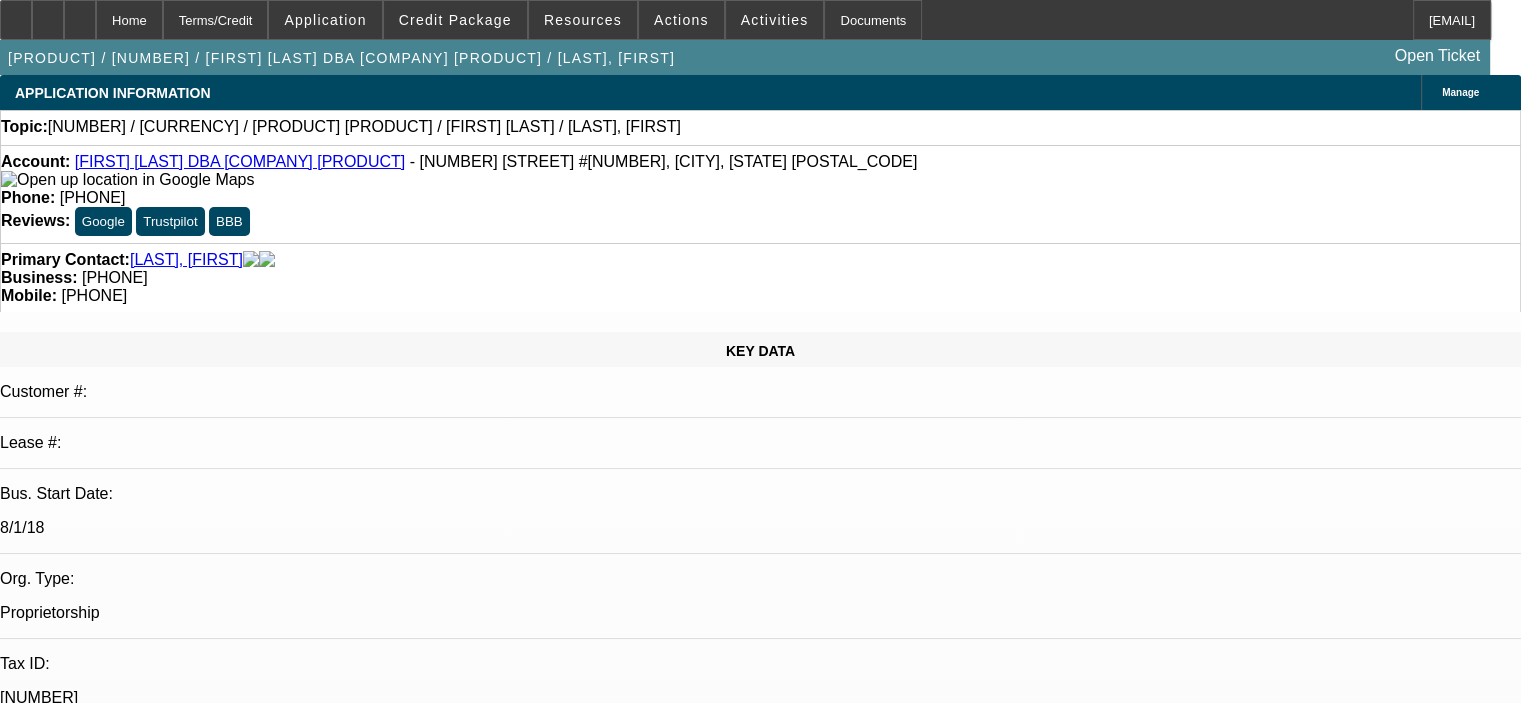 select on "0" 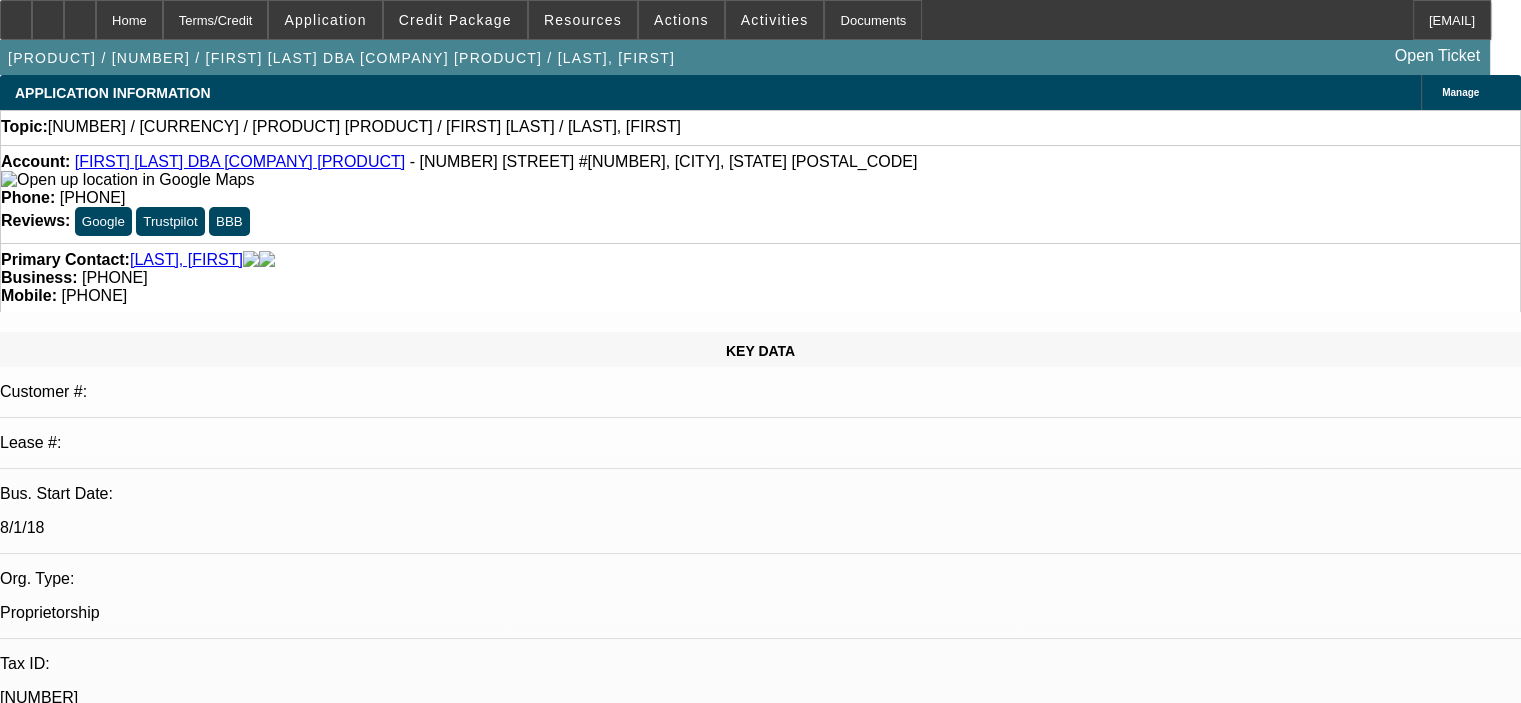 select on "1" 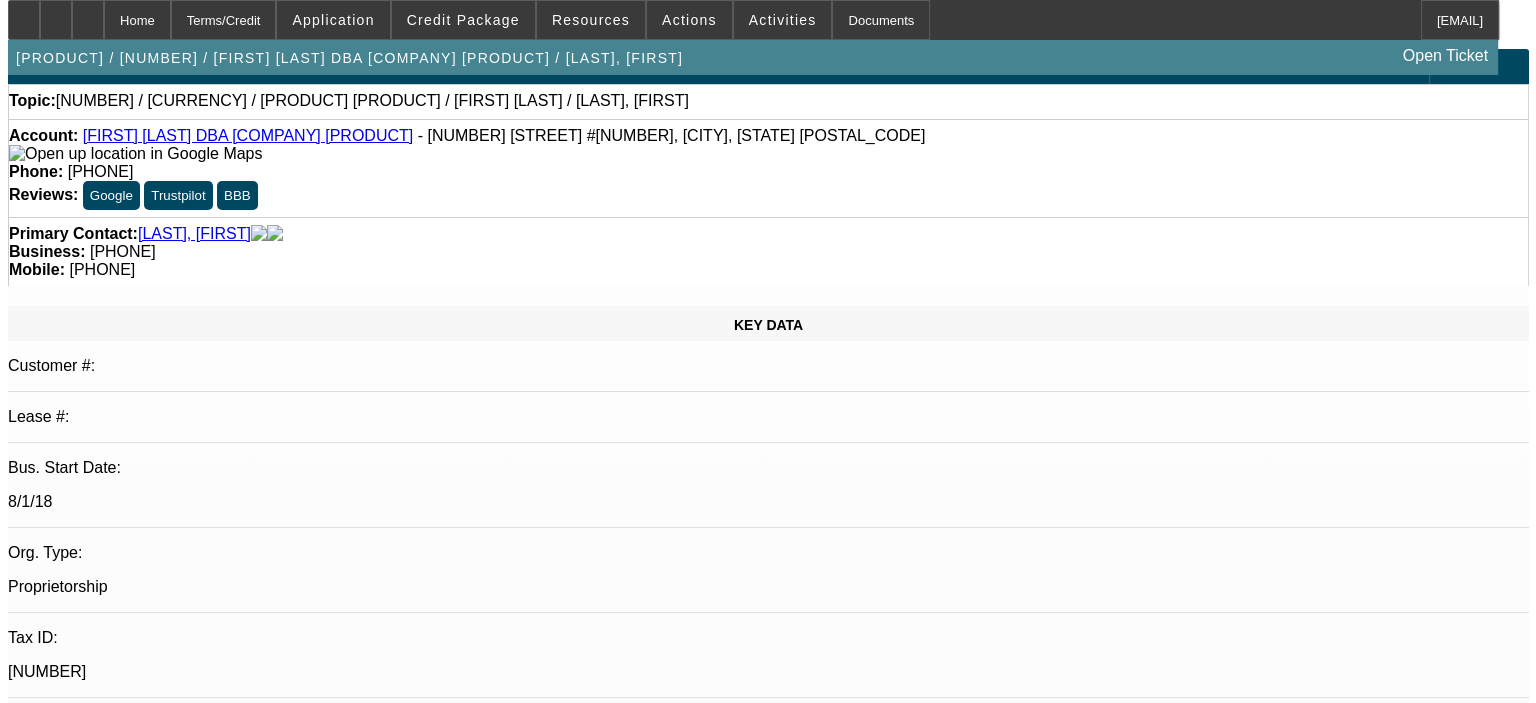 scroll, scrollTop: 0, scrollLeft: 0, axis: both 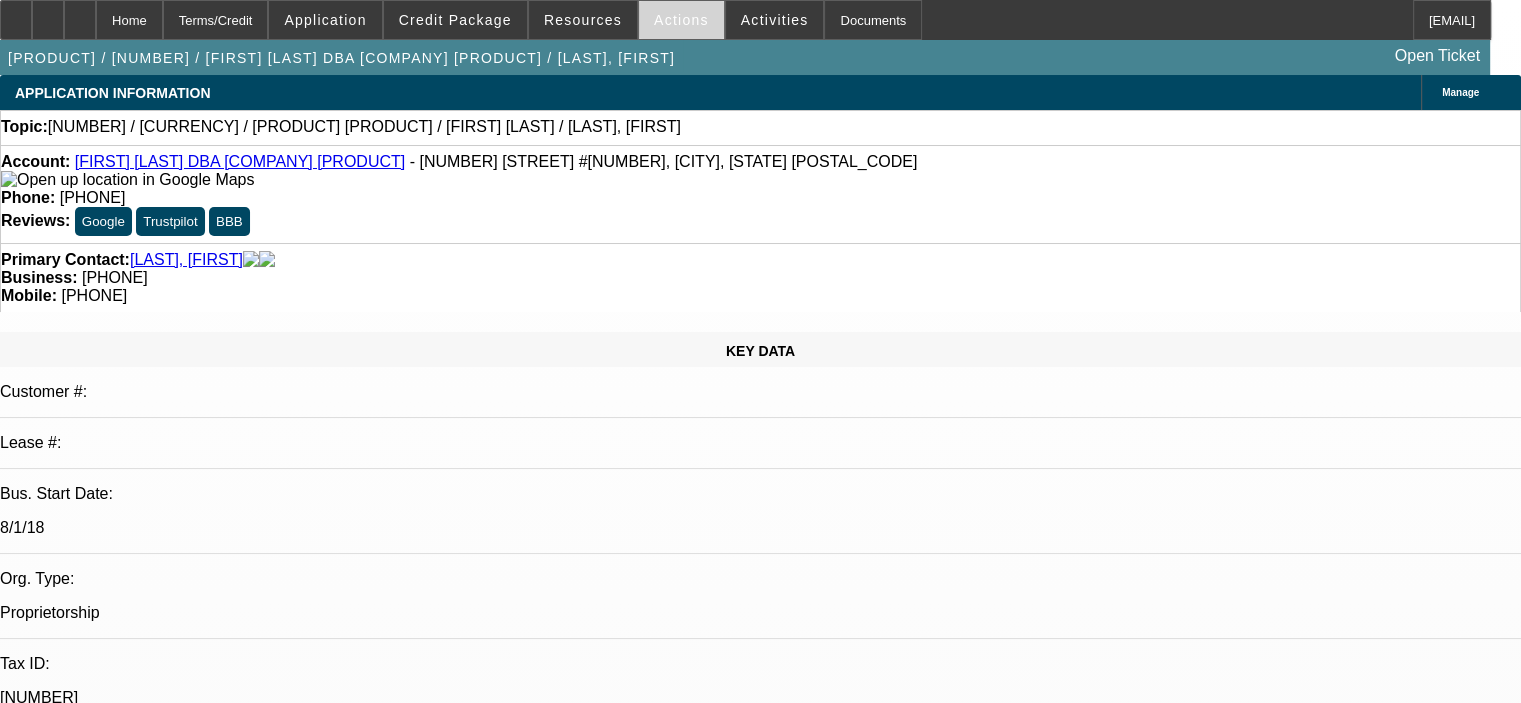click on "Actions" at bounding box center (681, 20) 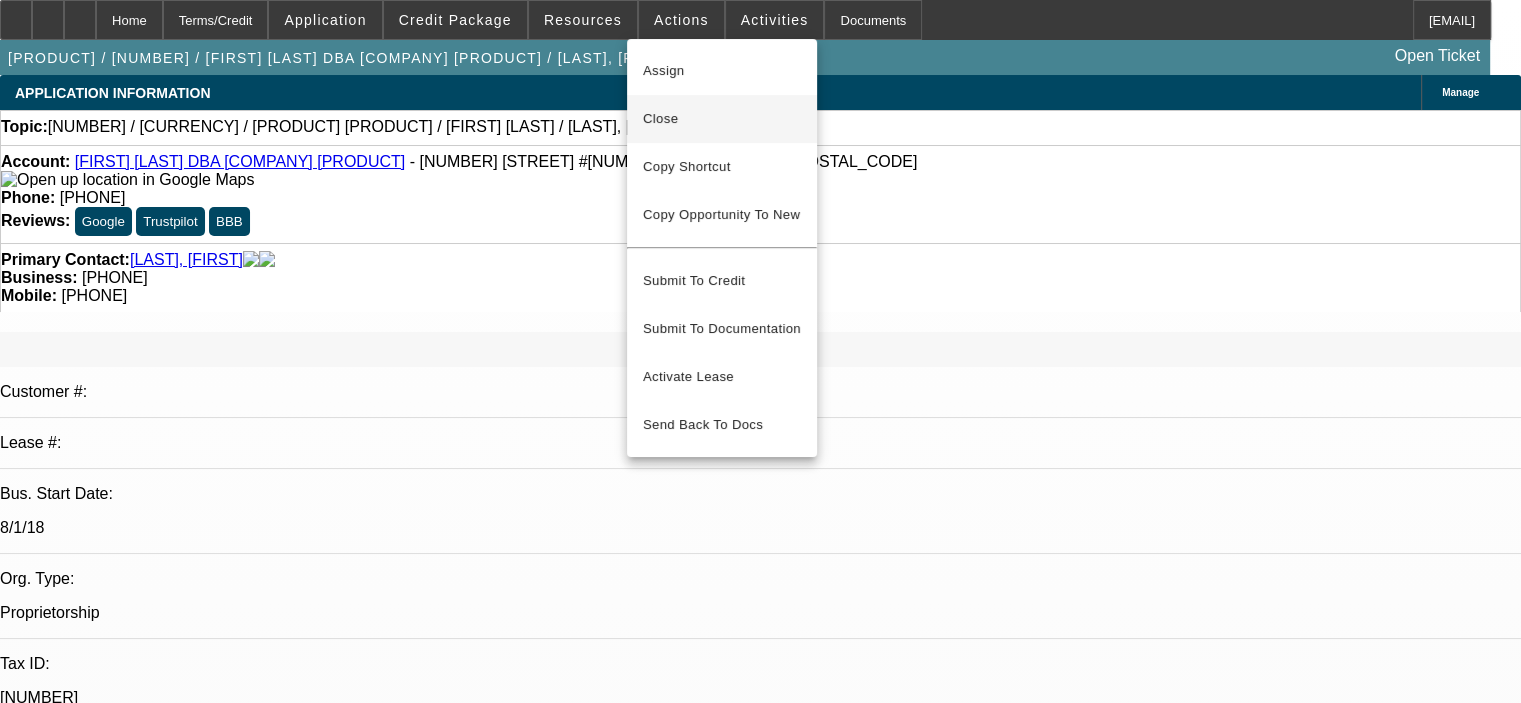 click on "Close" at bounding box center [722, 119] 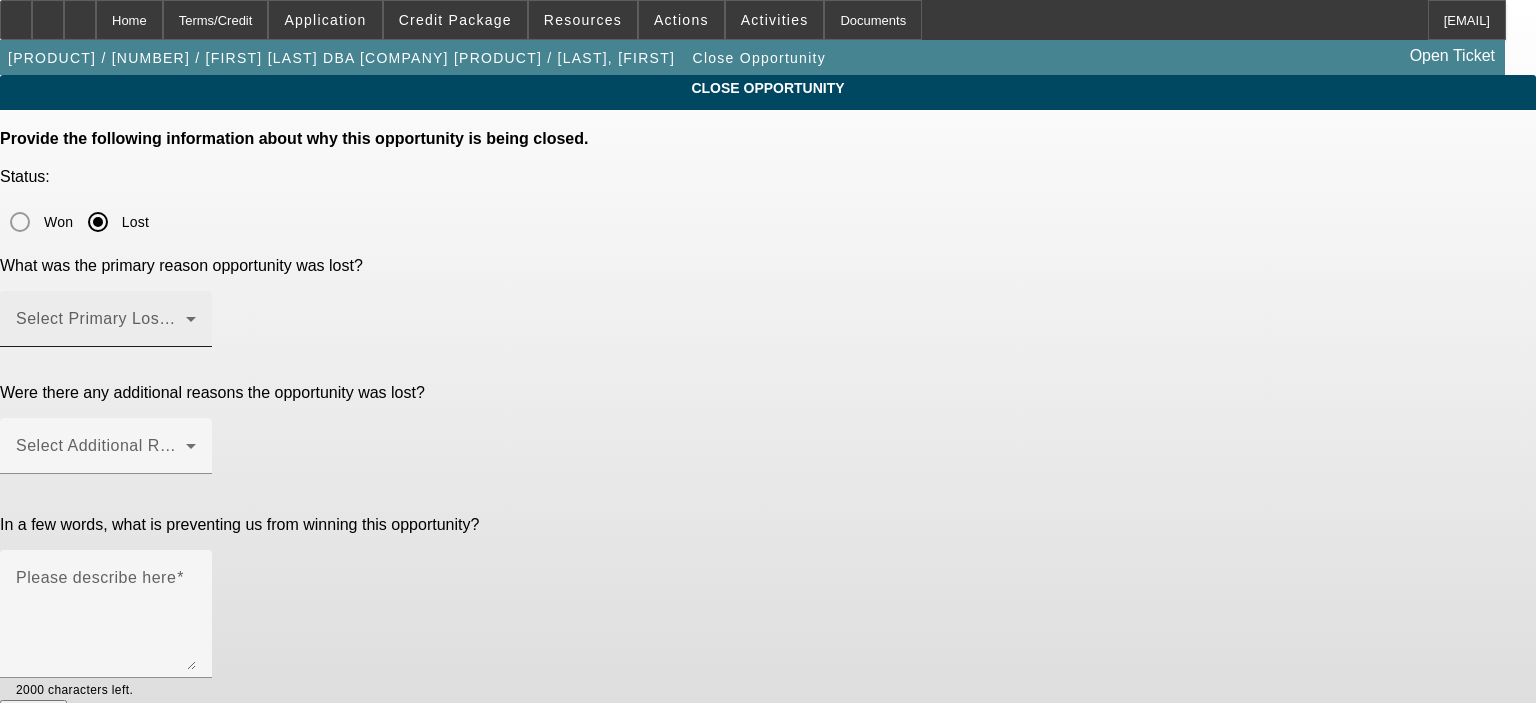 click at bounding box center [101, 327] 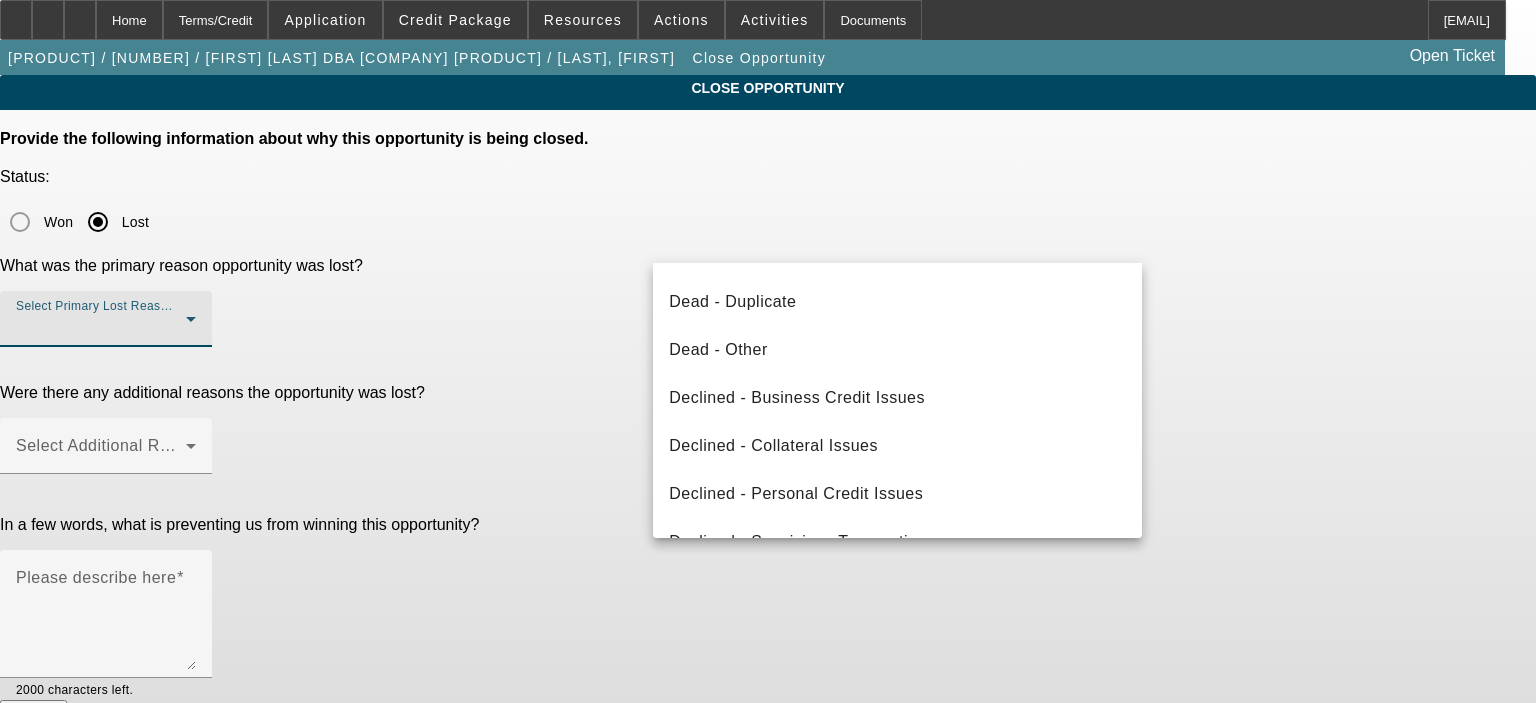 scroll, scrollTop: 249, scrollLeft: 0, axis: vertical 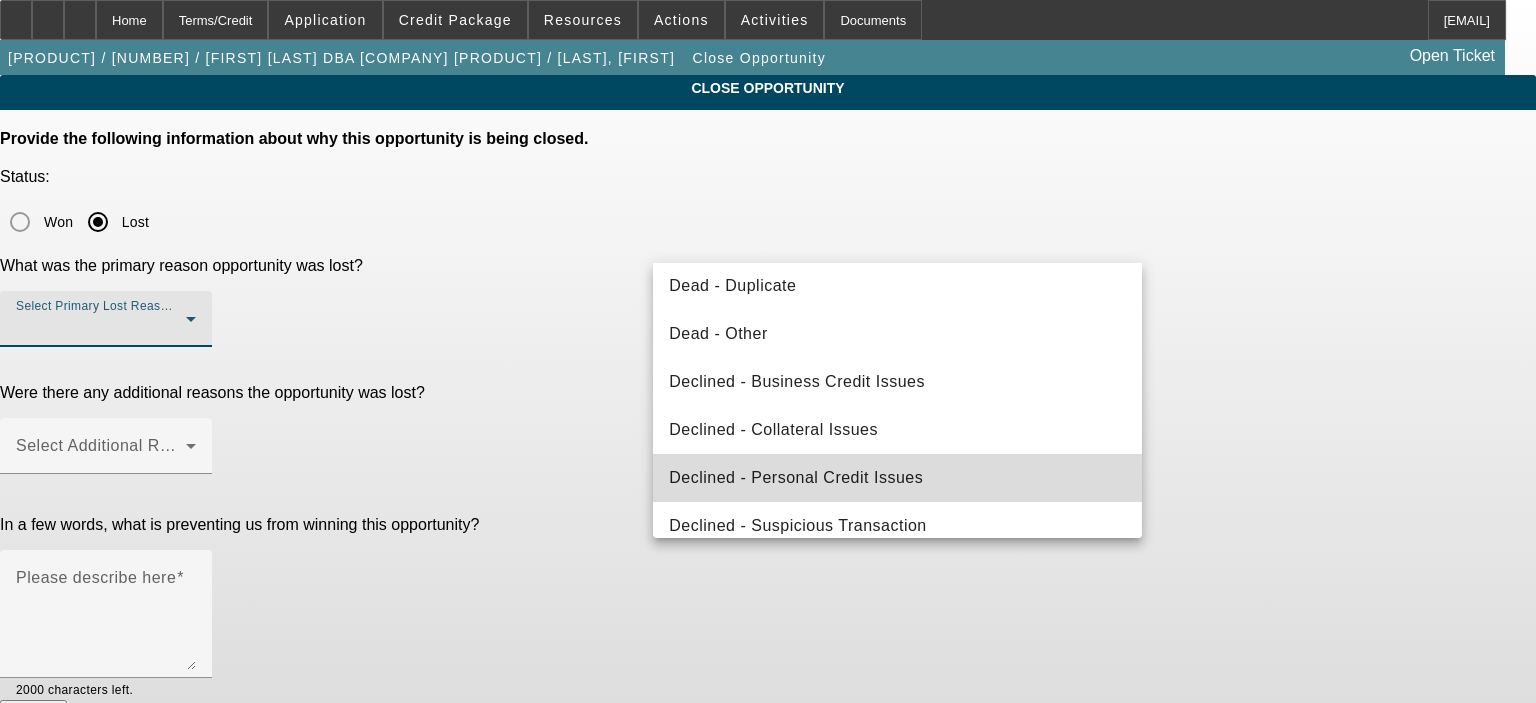 click on "Declined - Personal Credit Issues" at bounding box center [897, 478] 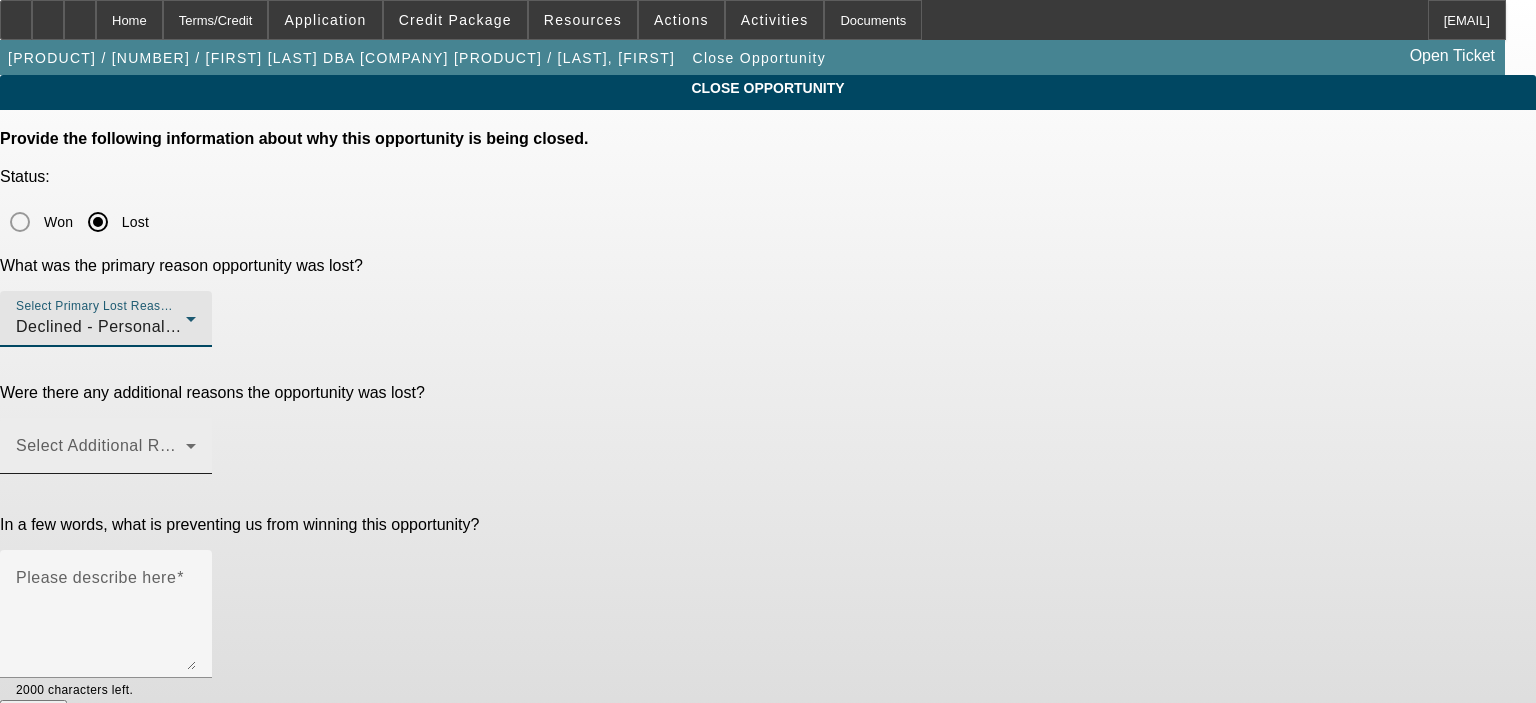 click at bounding box center [101, 454] 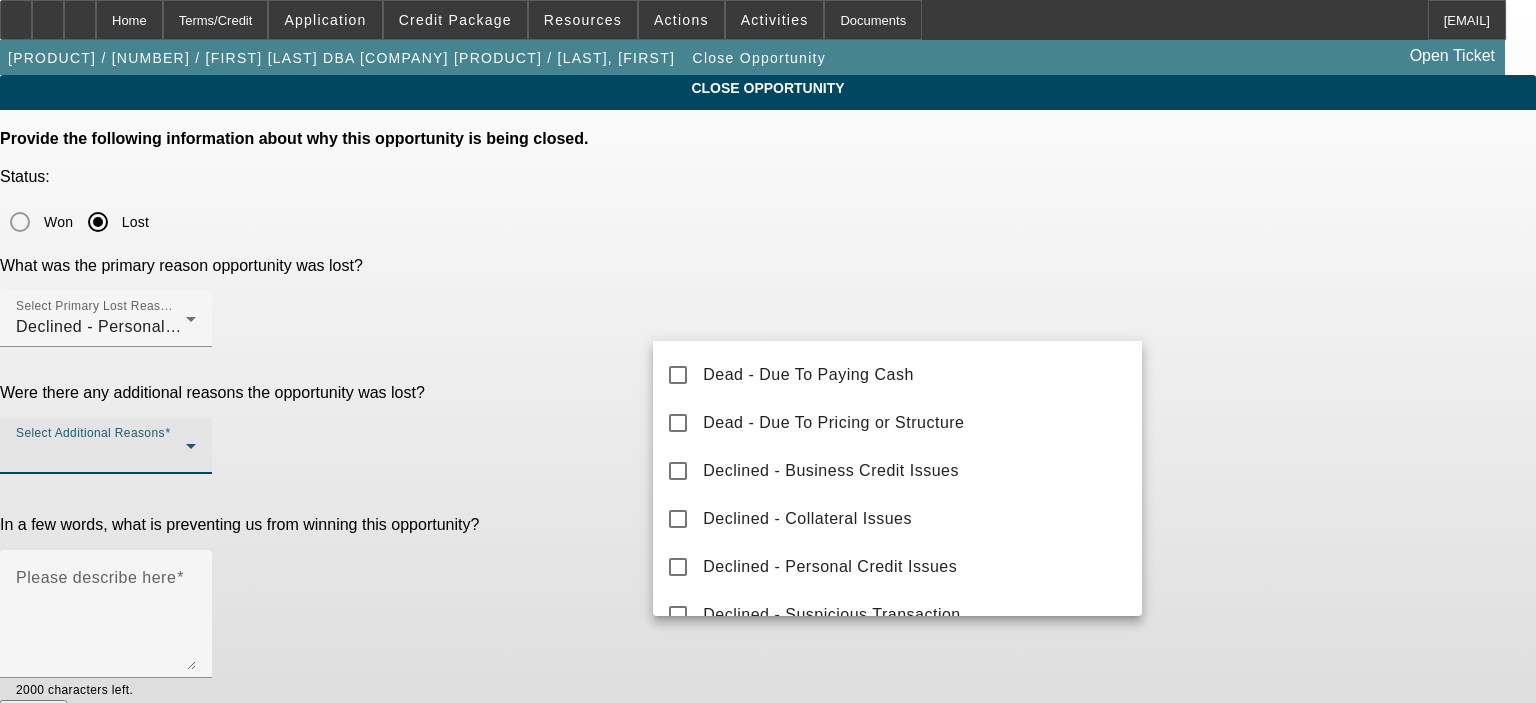 scroll, scrollTop: 213, scrollLeft: 0, axis: vertical 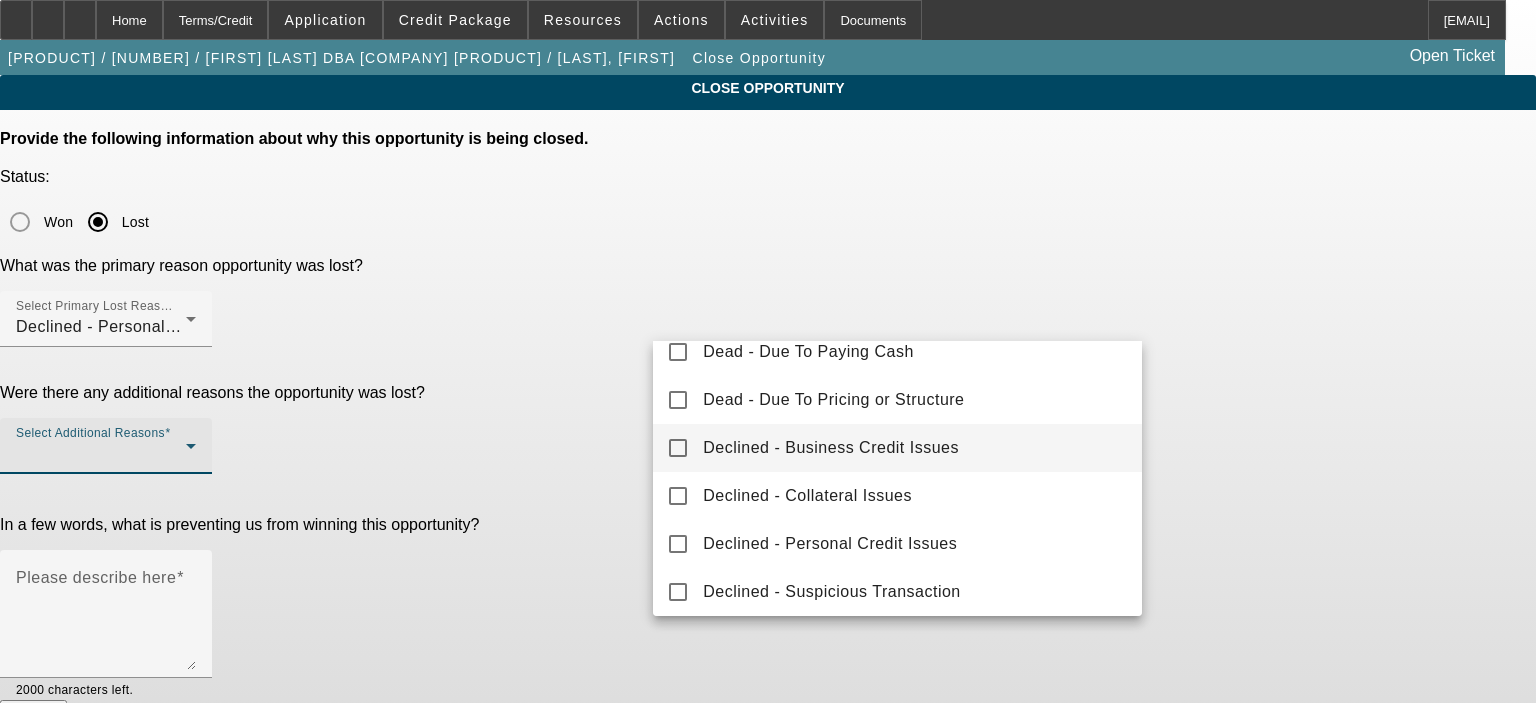 click on "Declined - Business Credit Issues" at bounding box center (897, 448) 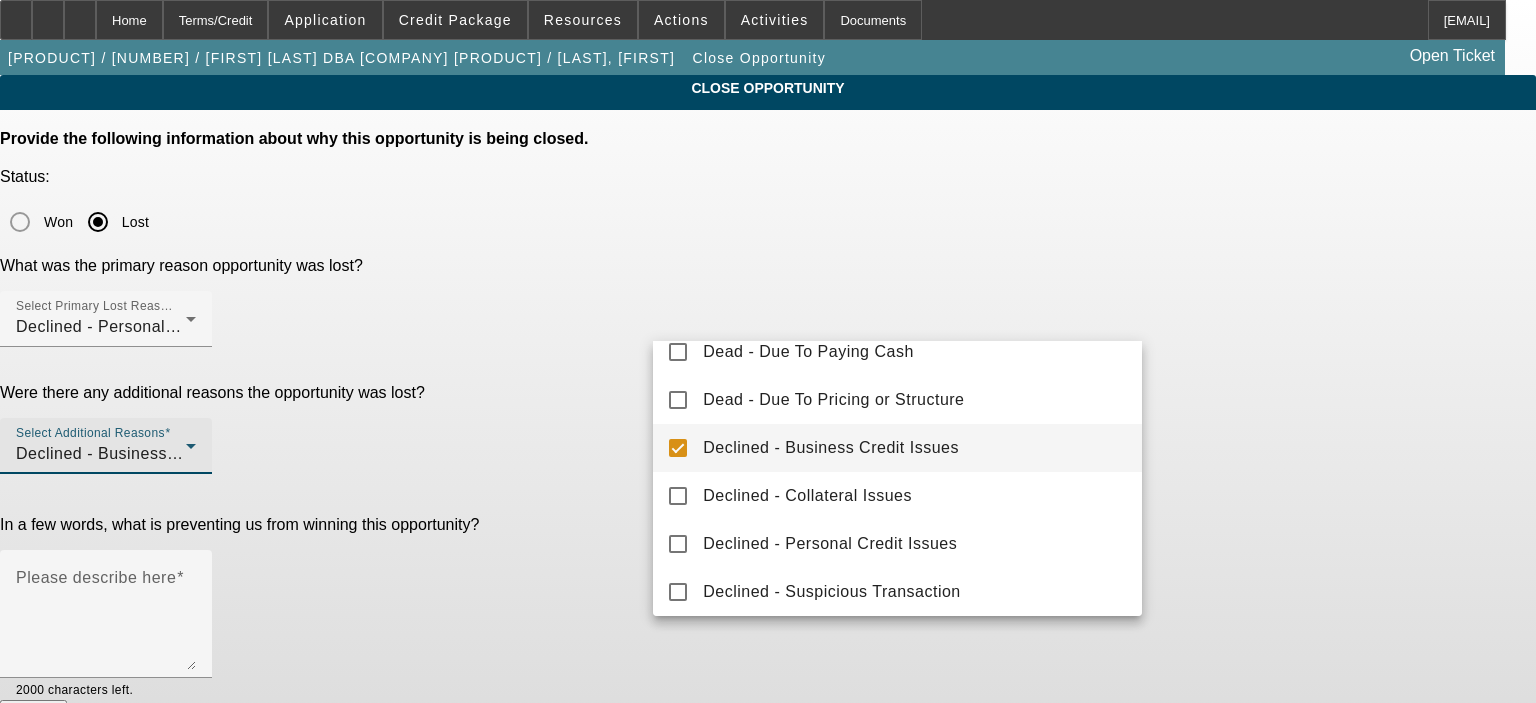 click at bounding box center [768, 351] 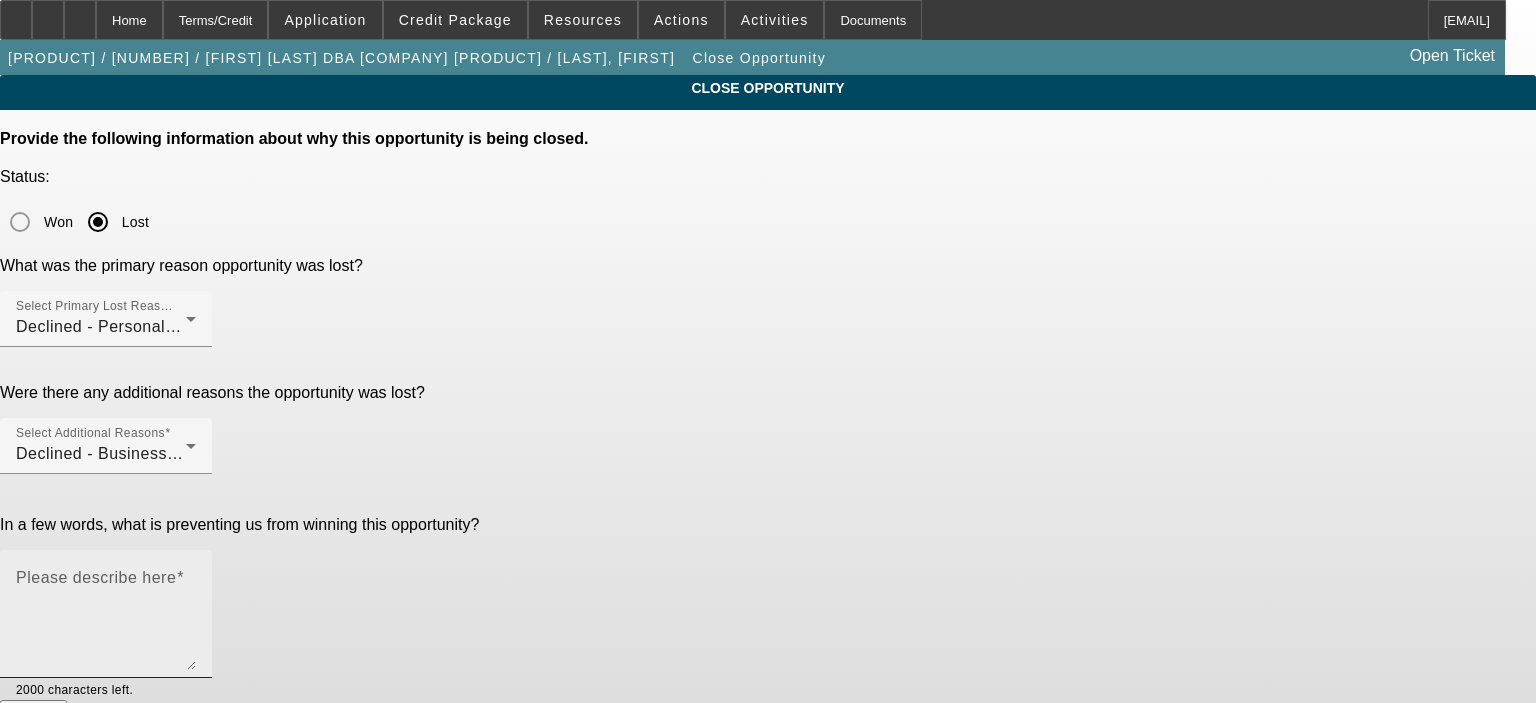 click on "Please describe here" at bounding box center [96, 577] 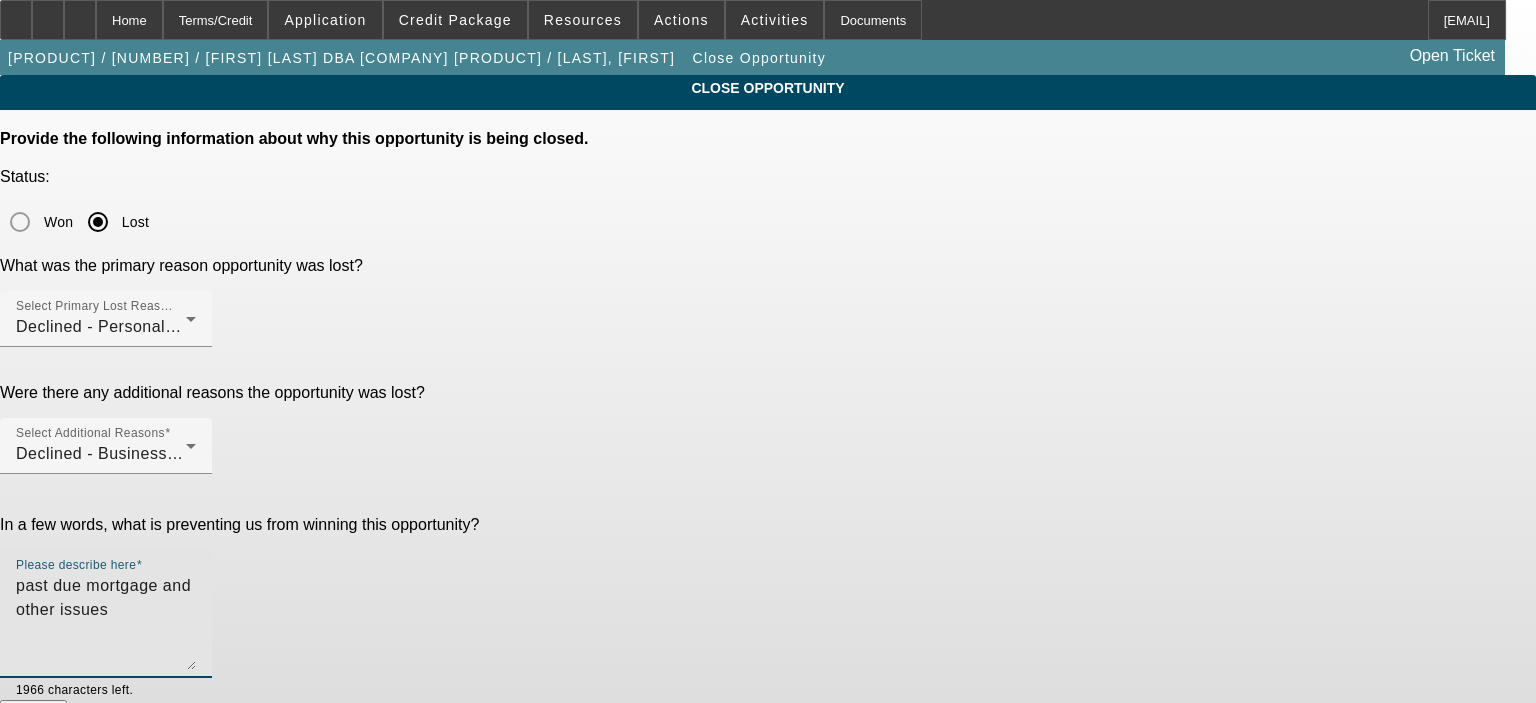 type on "past due mortgage and other issues" 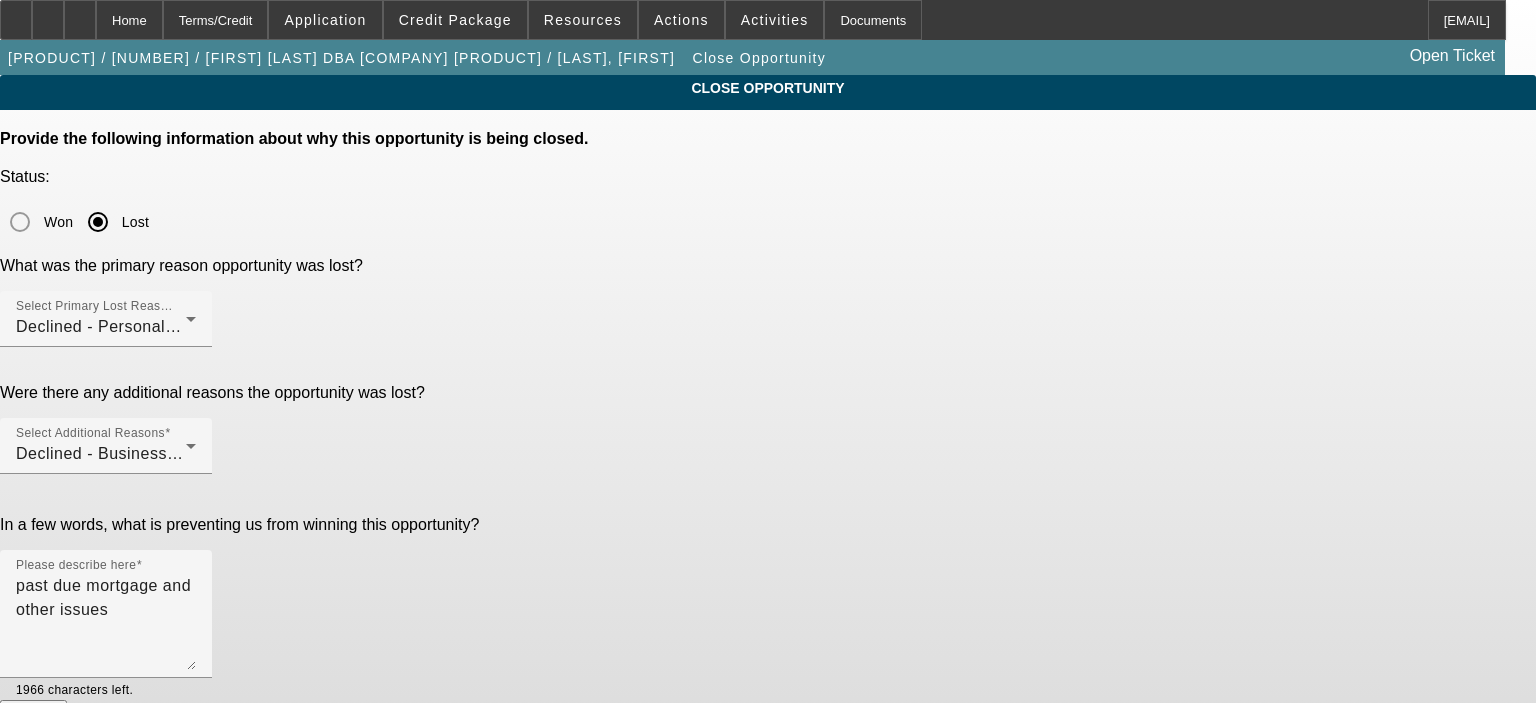 click on "Submit" 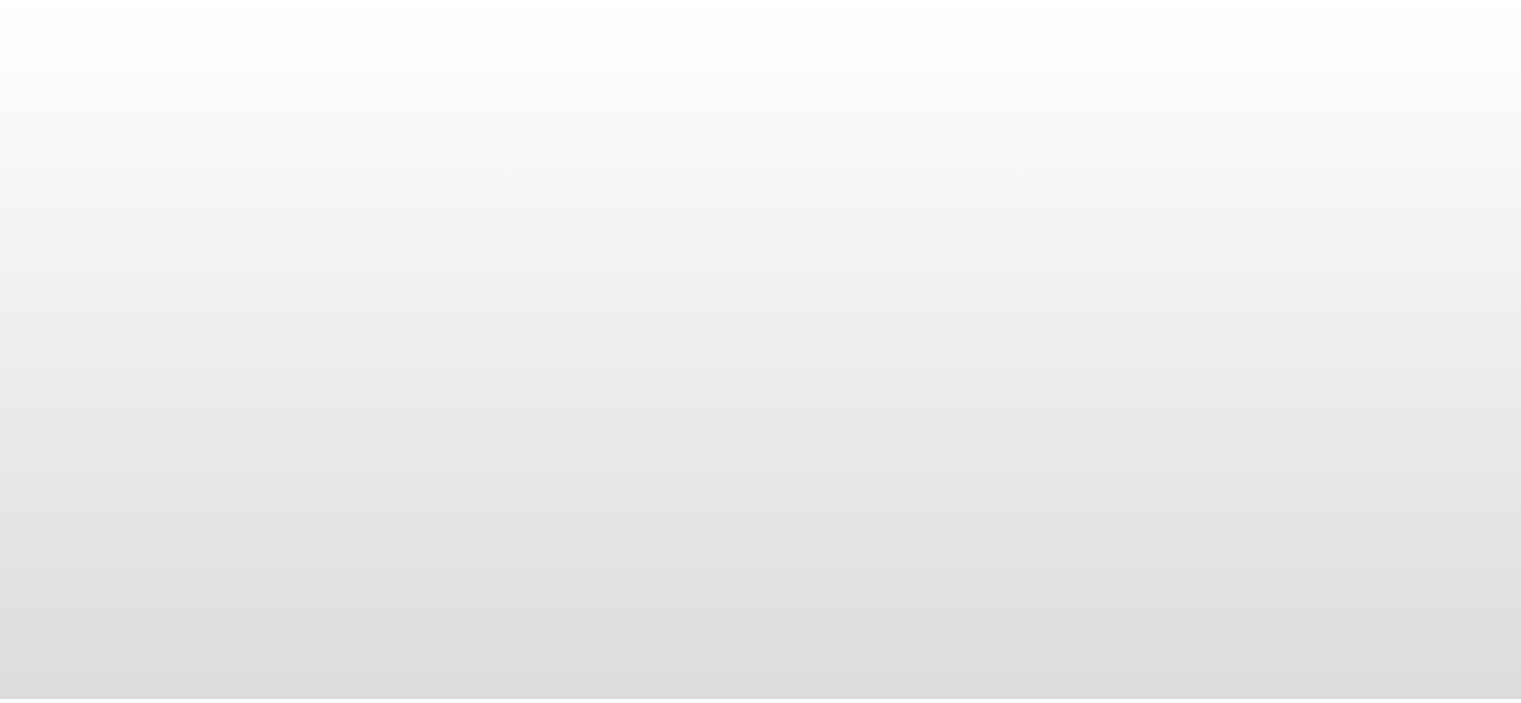 scroll, scrollTop: 0, scrollLeft: 0, axis: both 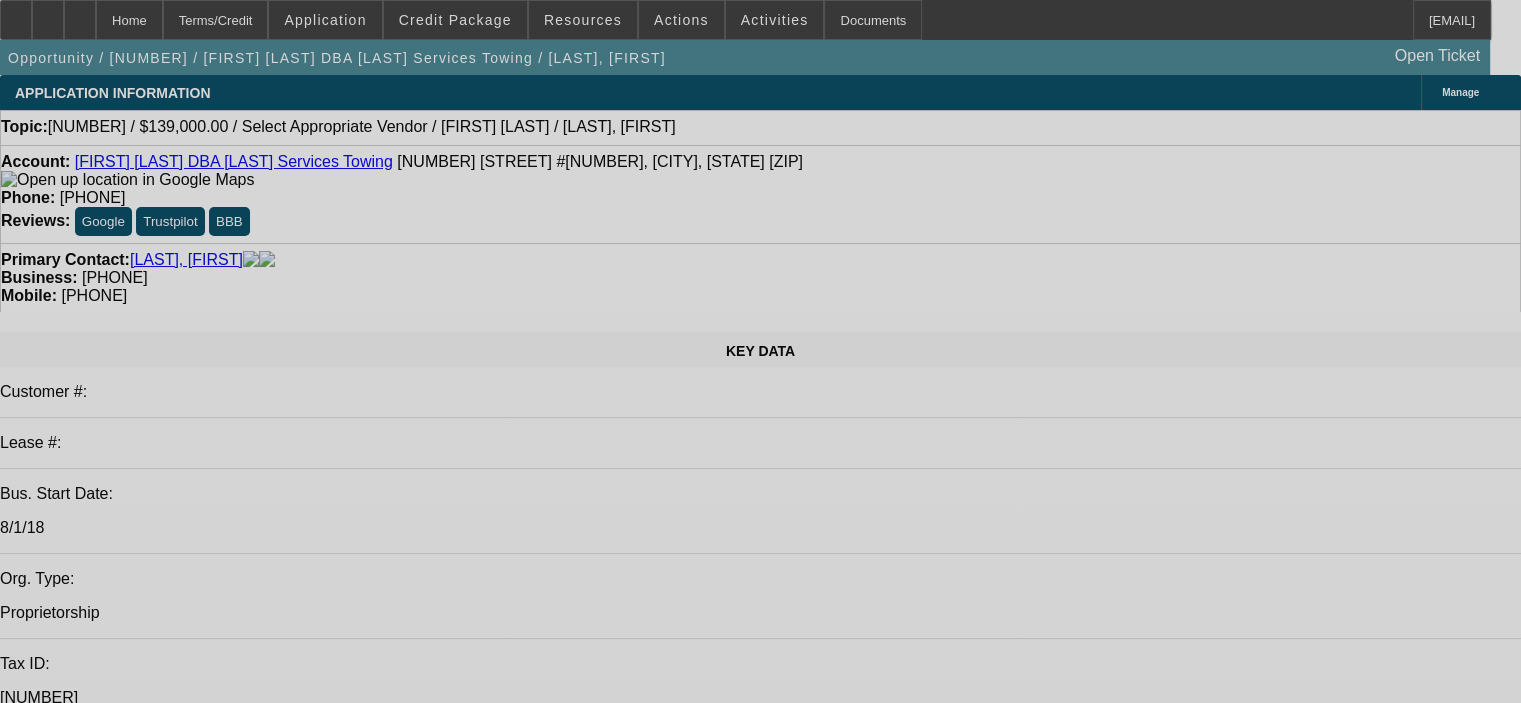 select on "0" 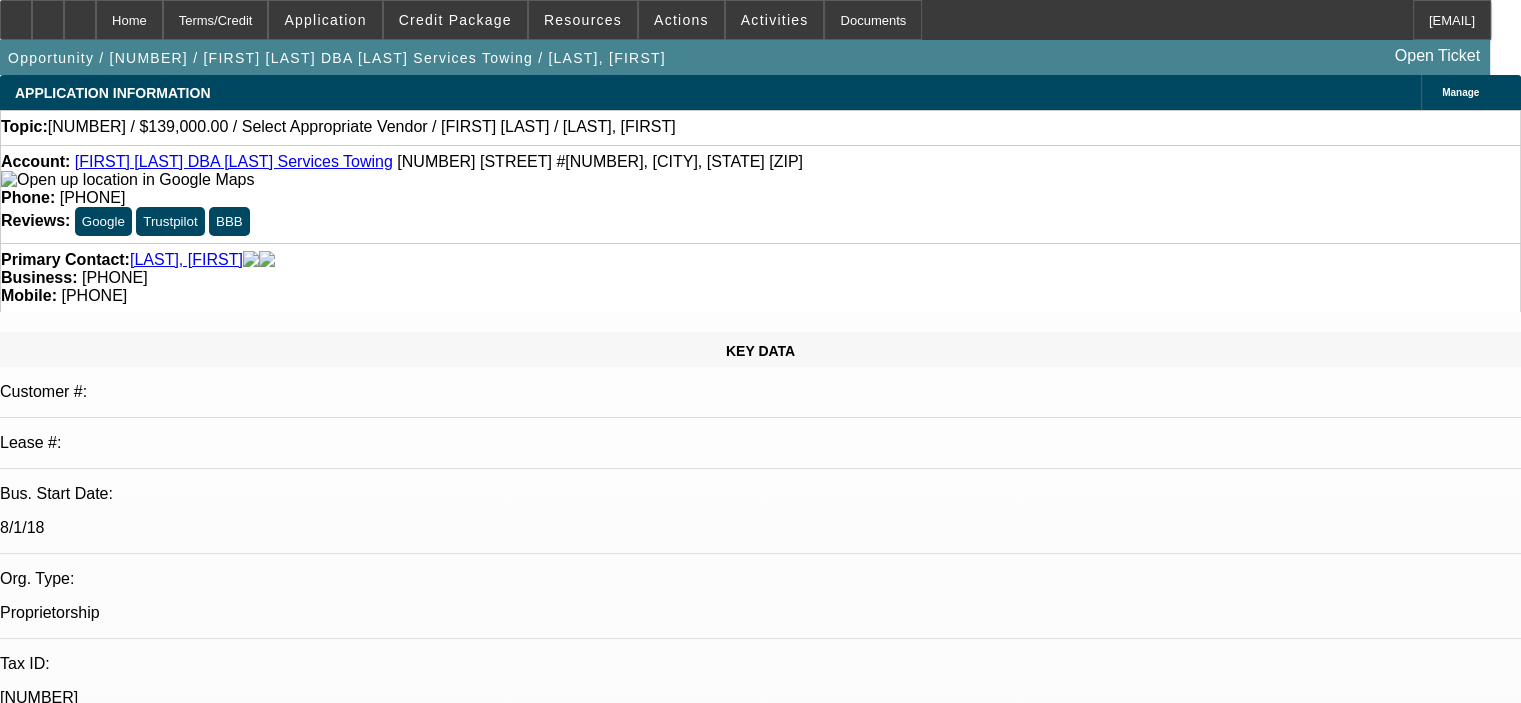 select on "2" 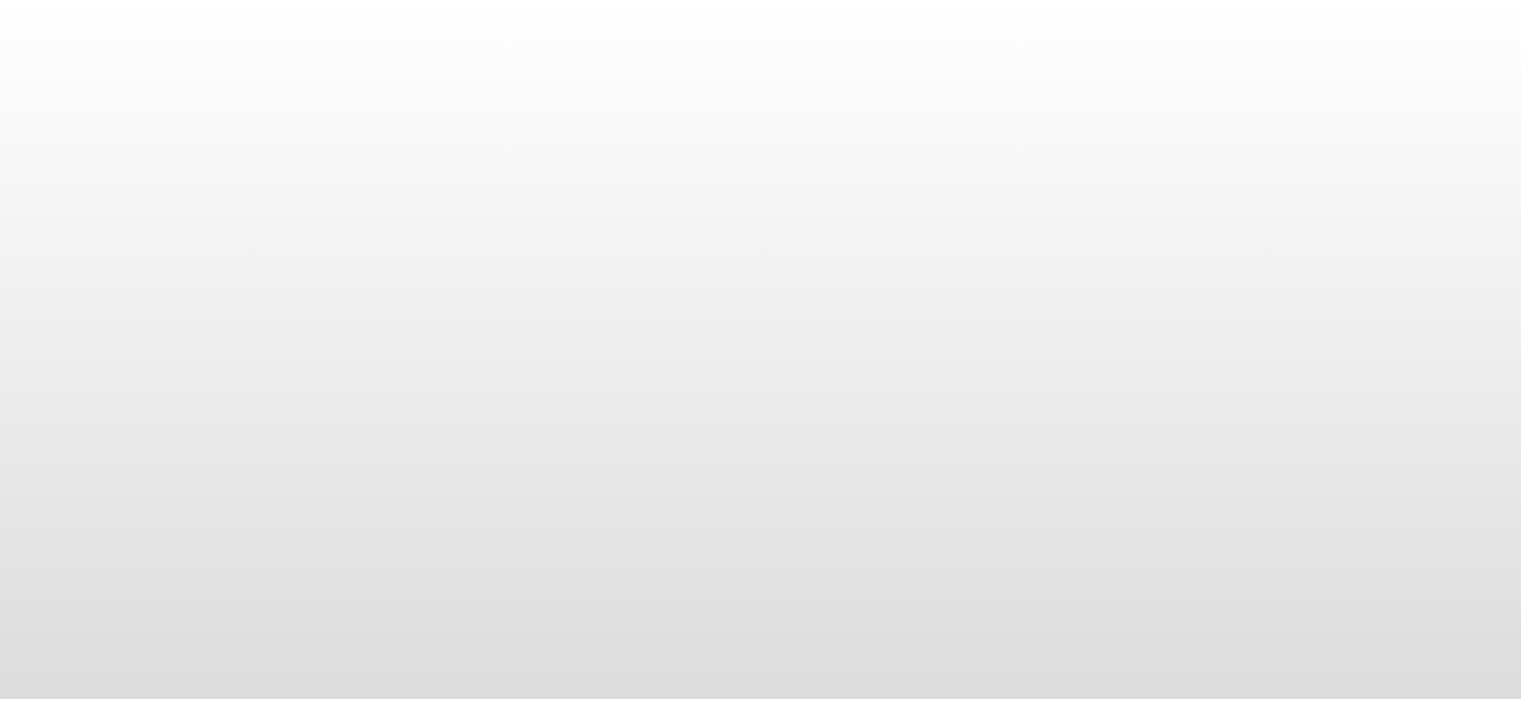 scroll, scrollTop: 0, scrollLeft: 0, axis: both 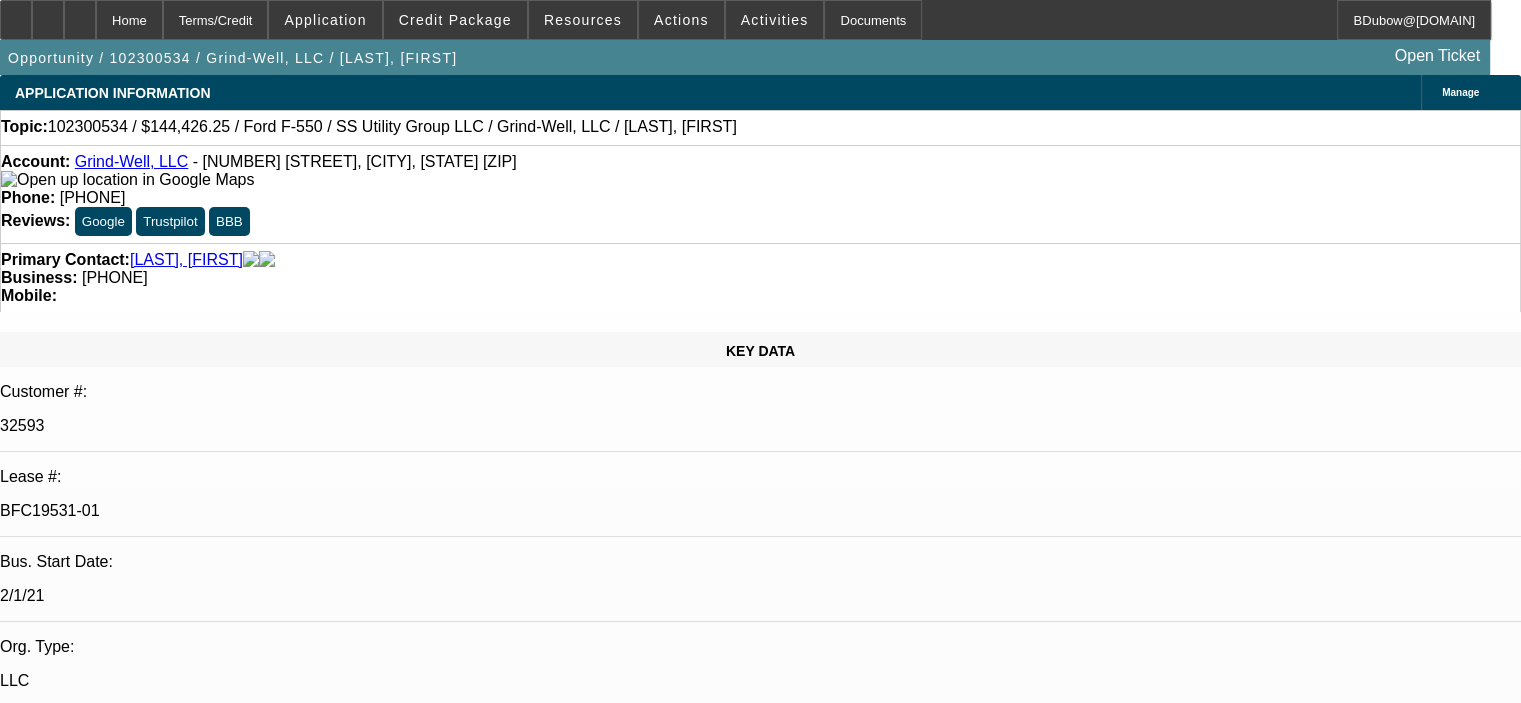select on "0" 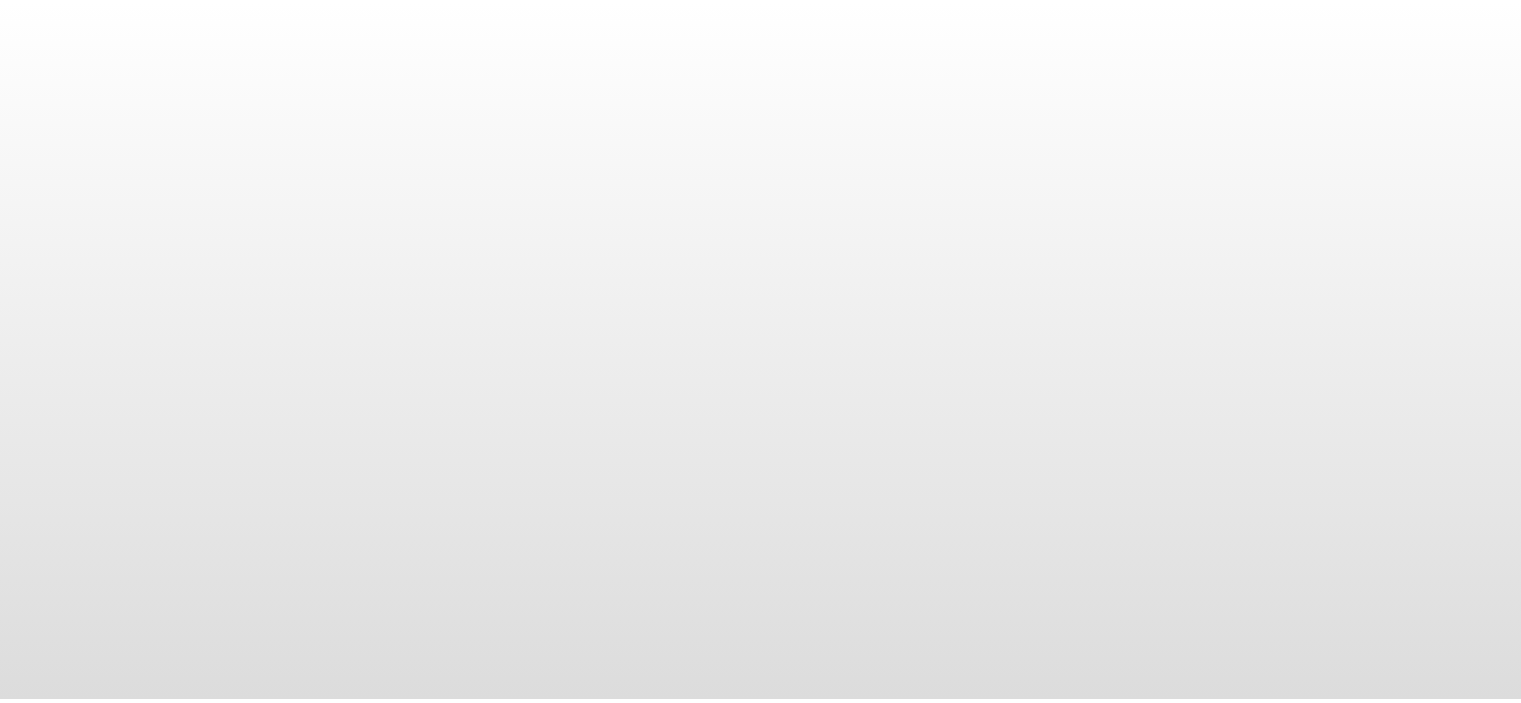 scroll, scrollTop: 0, scrollLeft: 0, axis: both 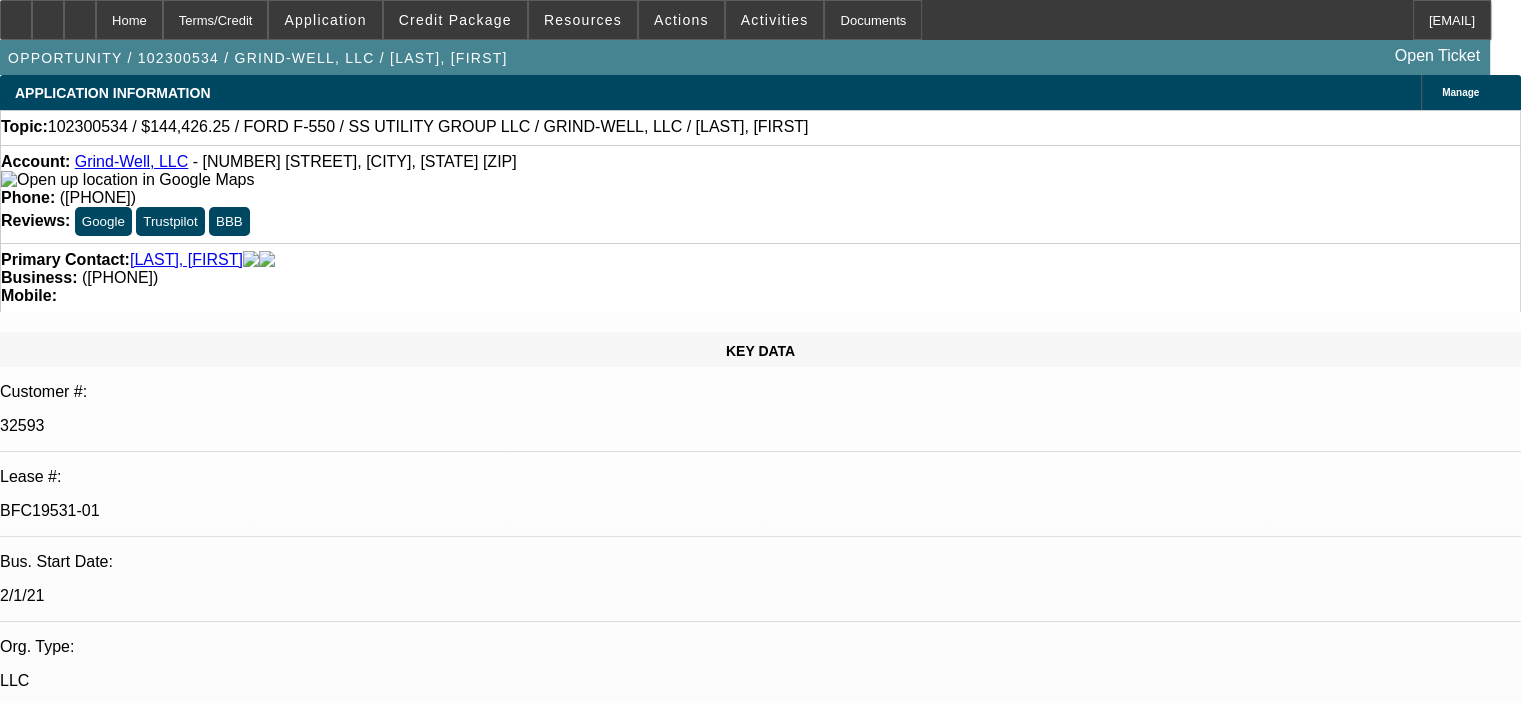 select on "0" 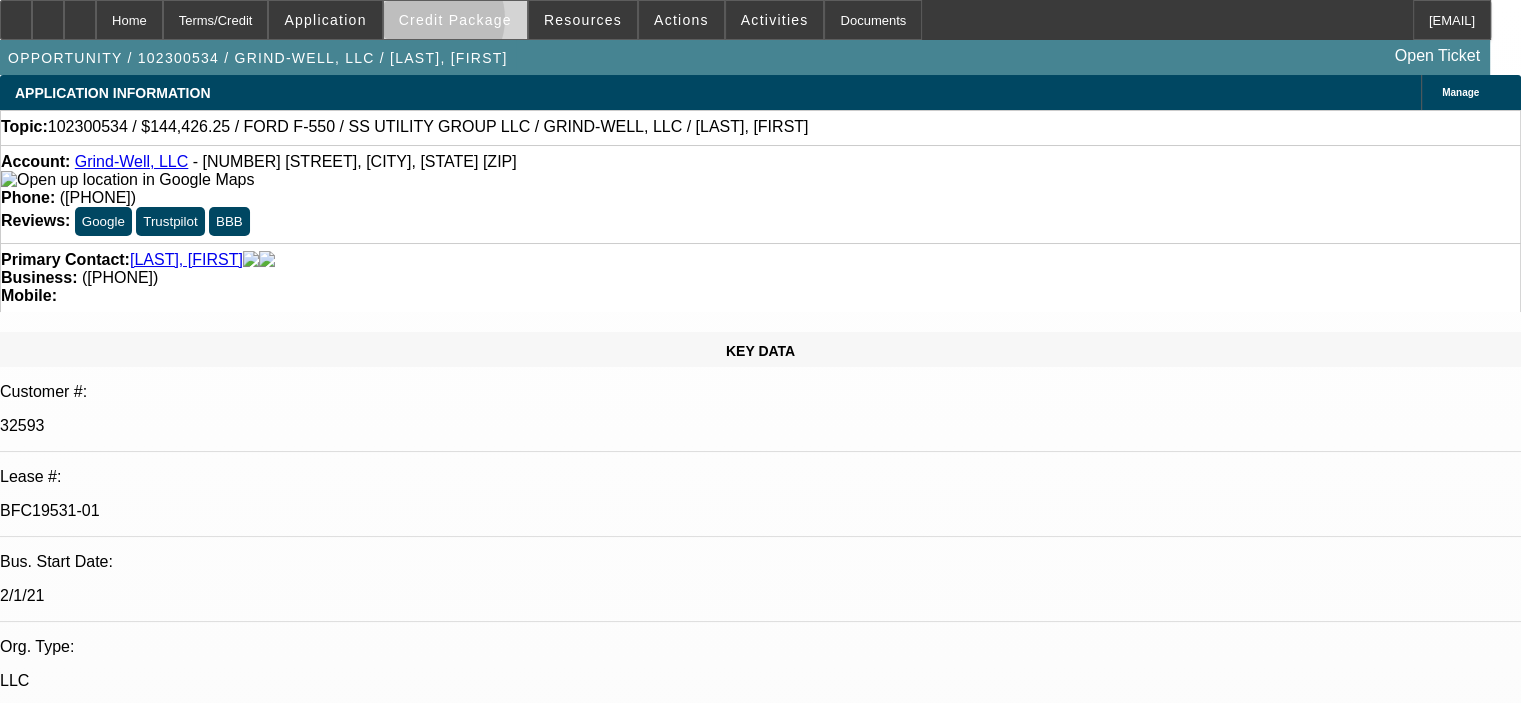 click on "Credit Package" at bounding box center (455, 20) 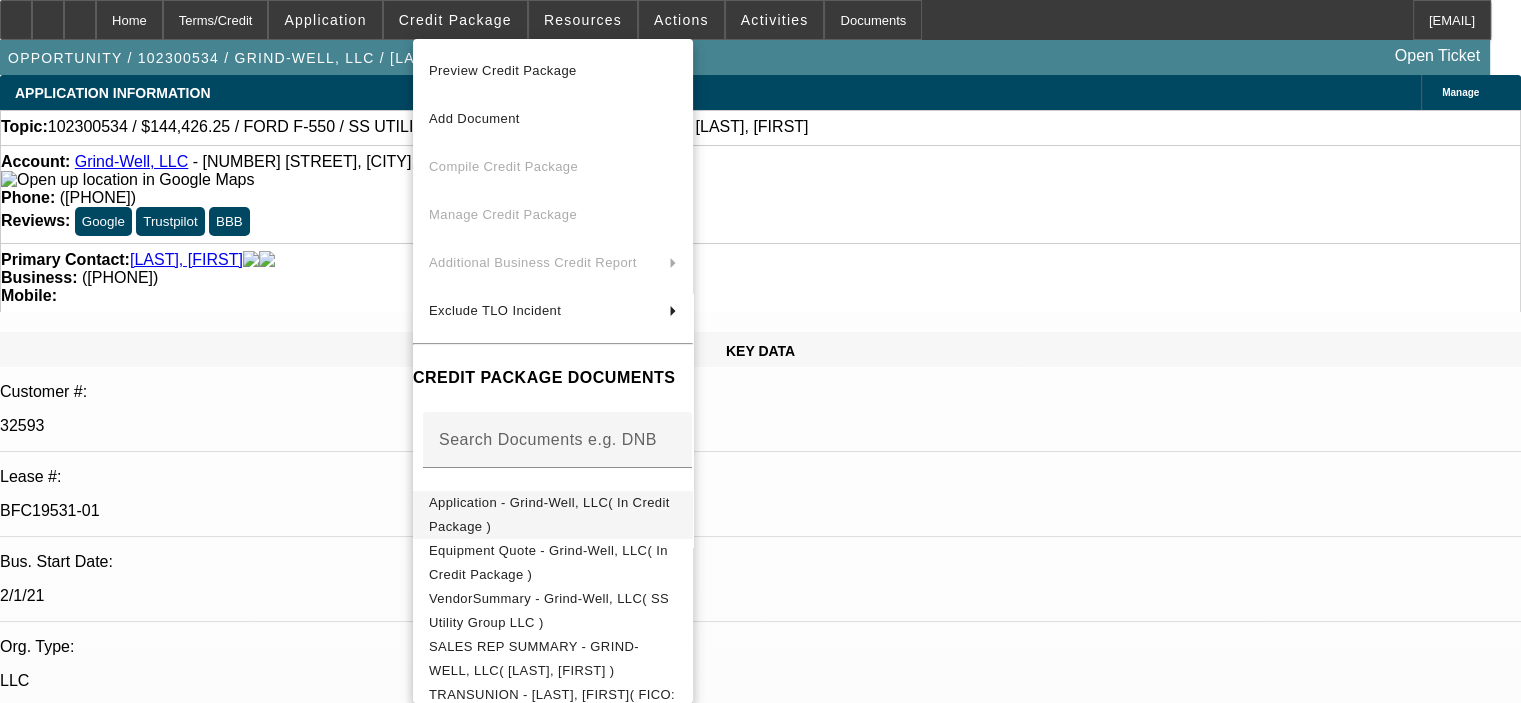 click on "Application - Grind-Well, LLC( In Credit Package )" at bounding box center (549, 514) 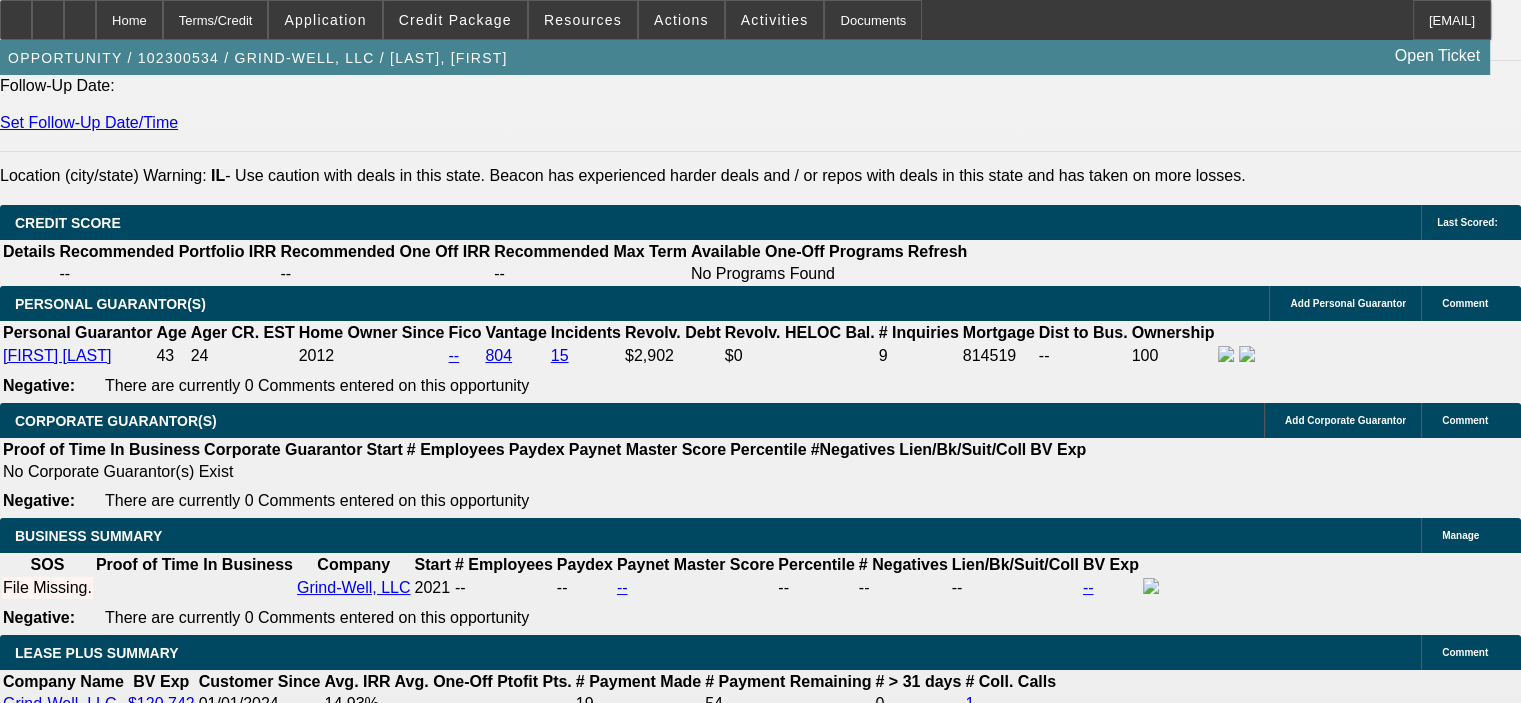 scroll, scrollTop: 2900, scrollLeft: 0, axis: vertical 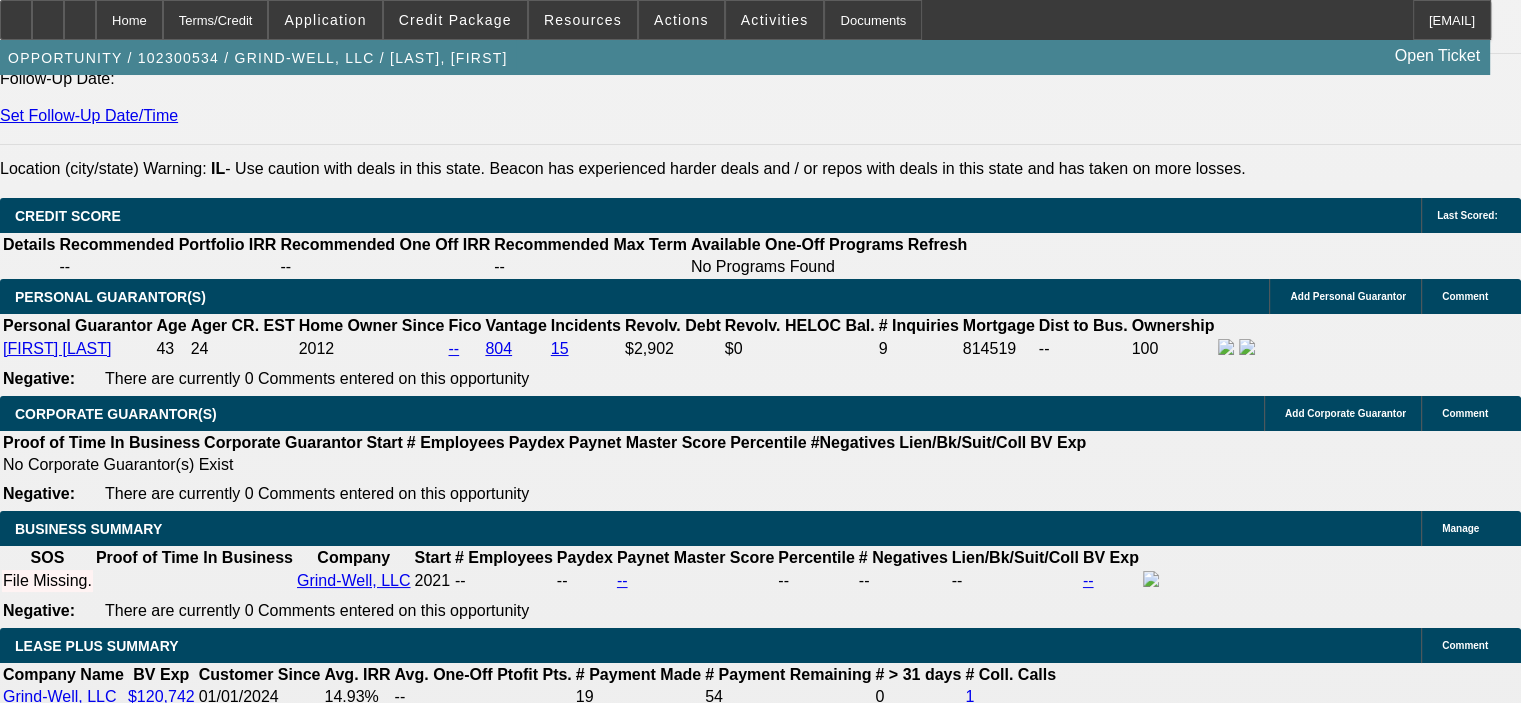type 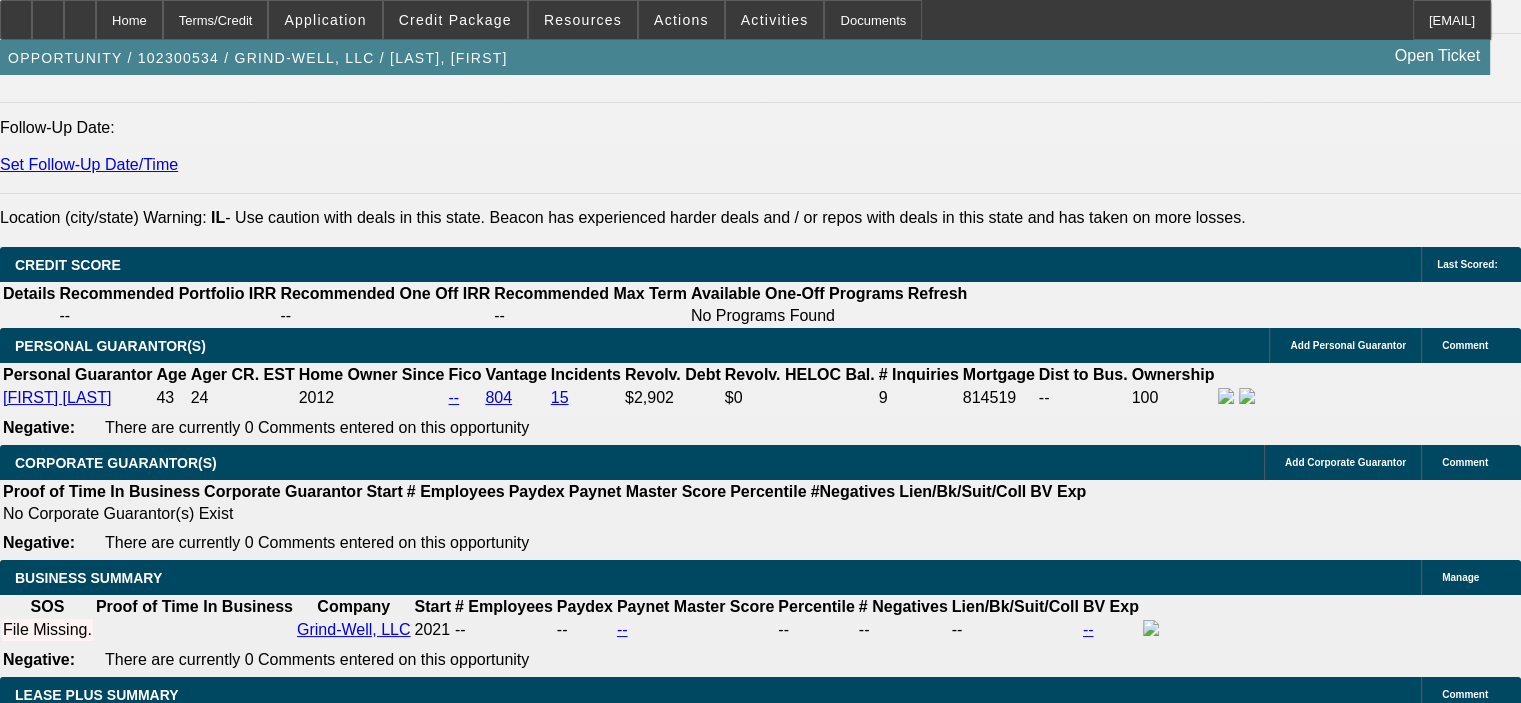scroll, scrollTop: 2900, scrollLeft: 0, axis: vertical 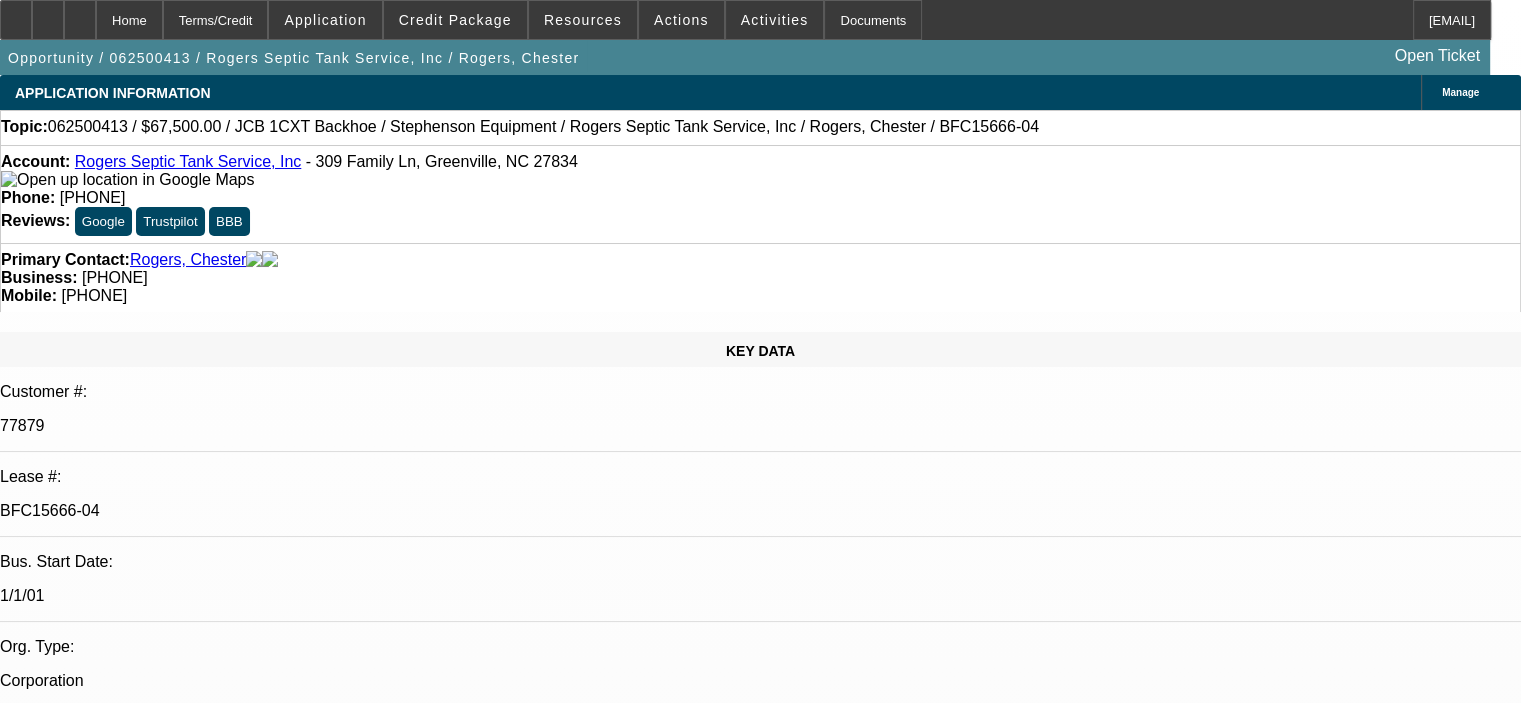 select on "0" 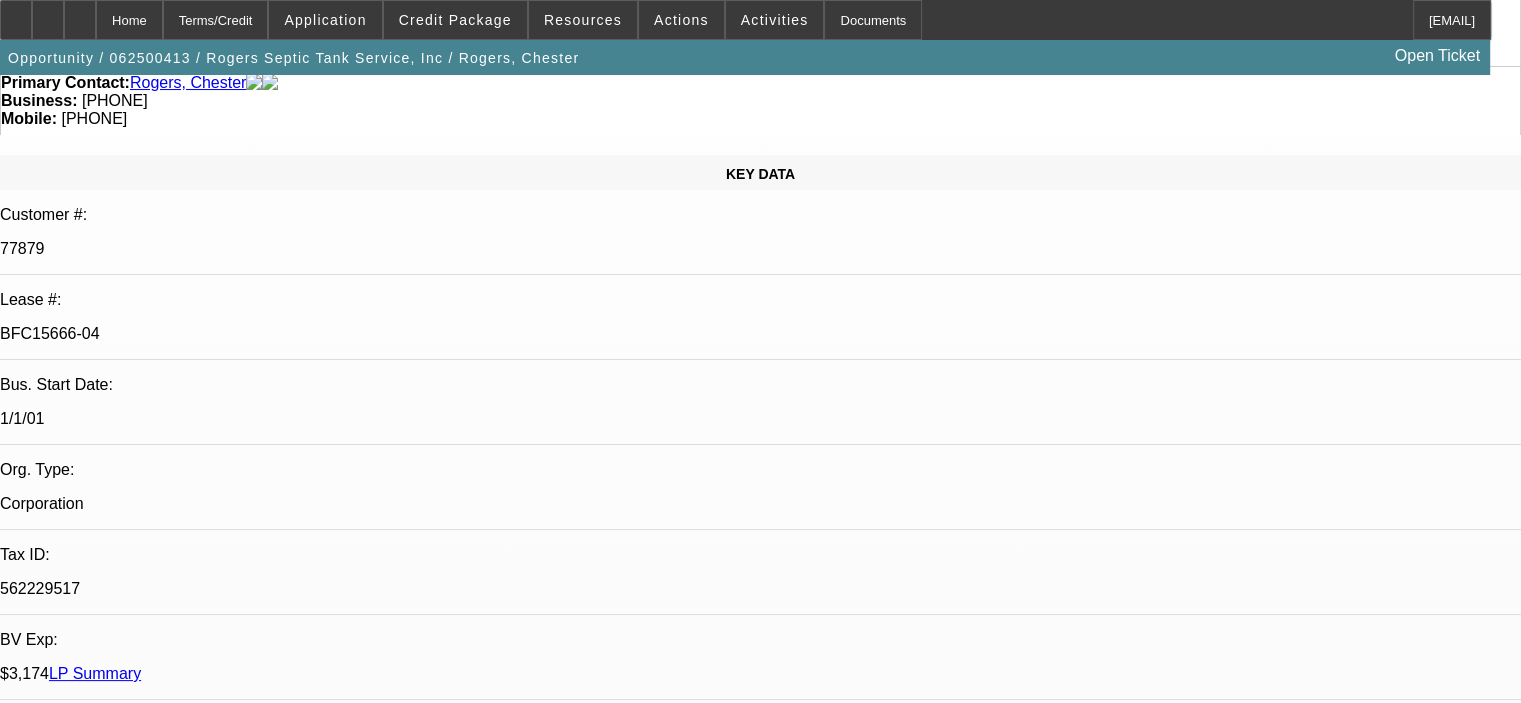 scroll, scrollTop: 300, scrollLeft: 0, axis: vertical 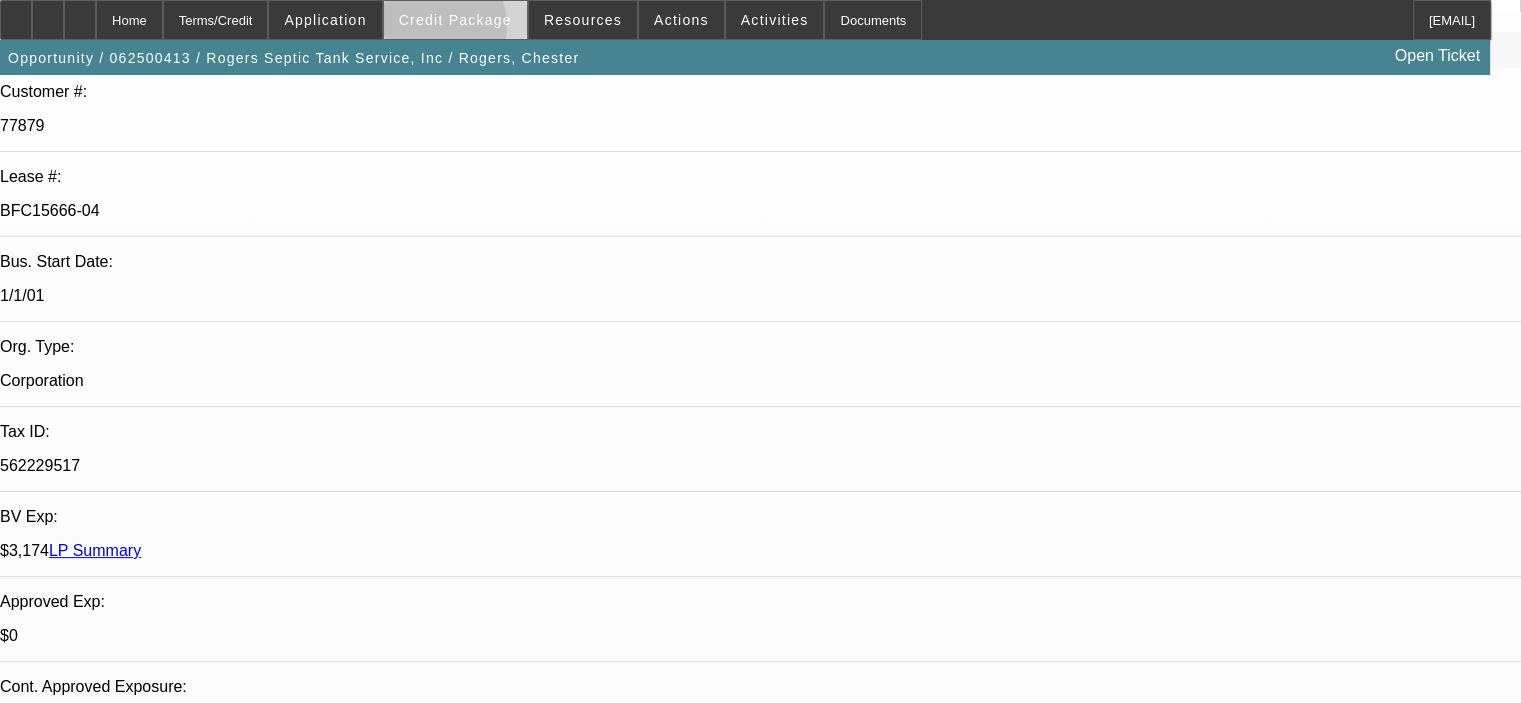click at bounding box center (455, 20) 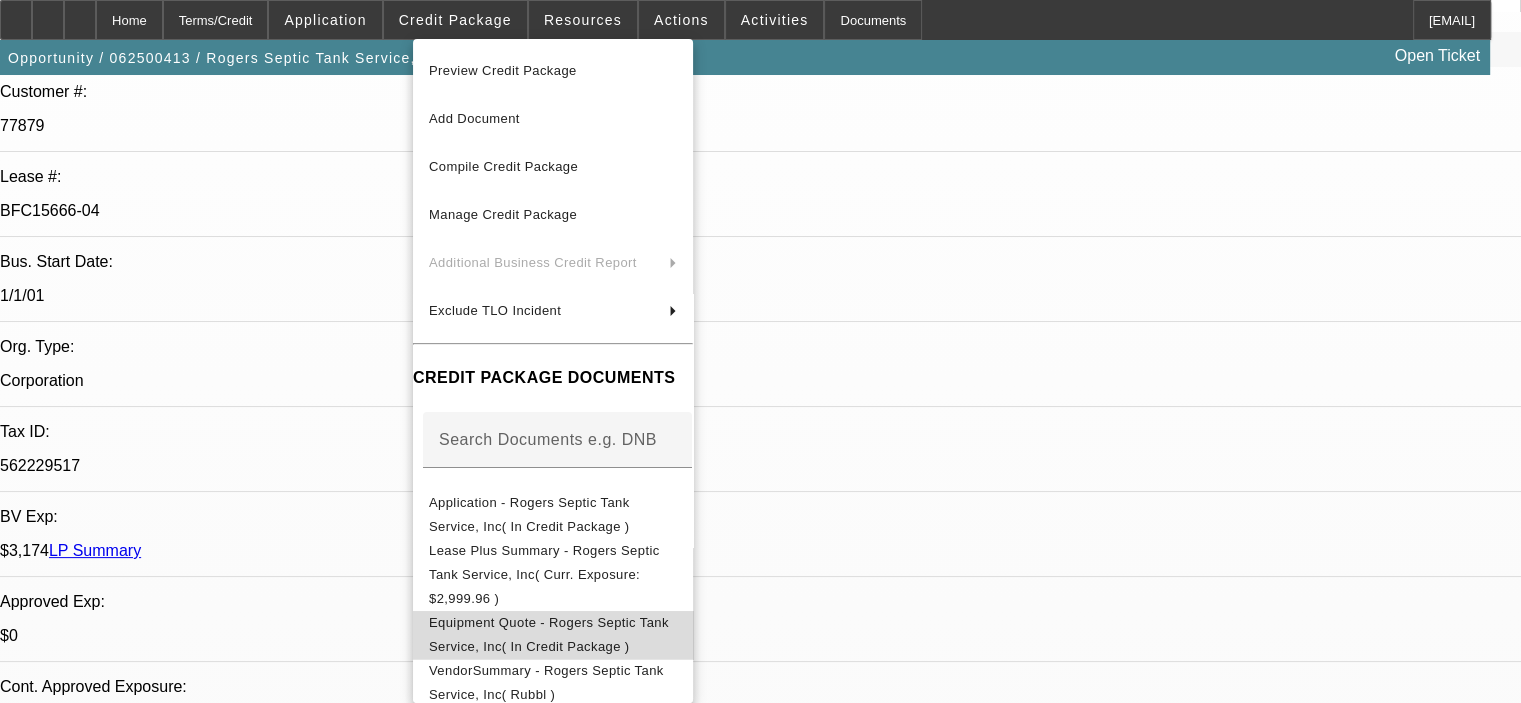 click on "Equipment Quote - Rogers Septic Tank Service, Inc( In Credit Package )" at bounding box center (549, 634) 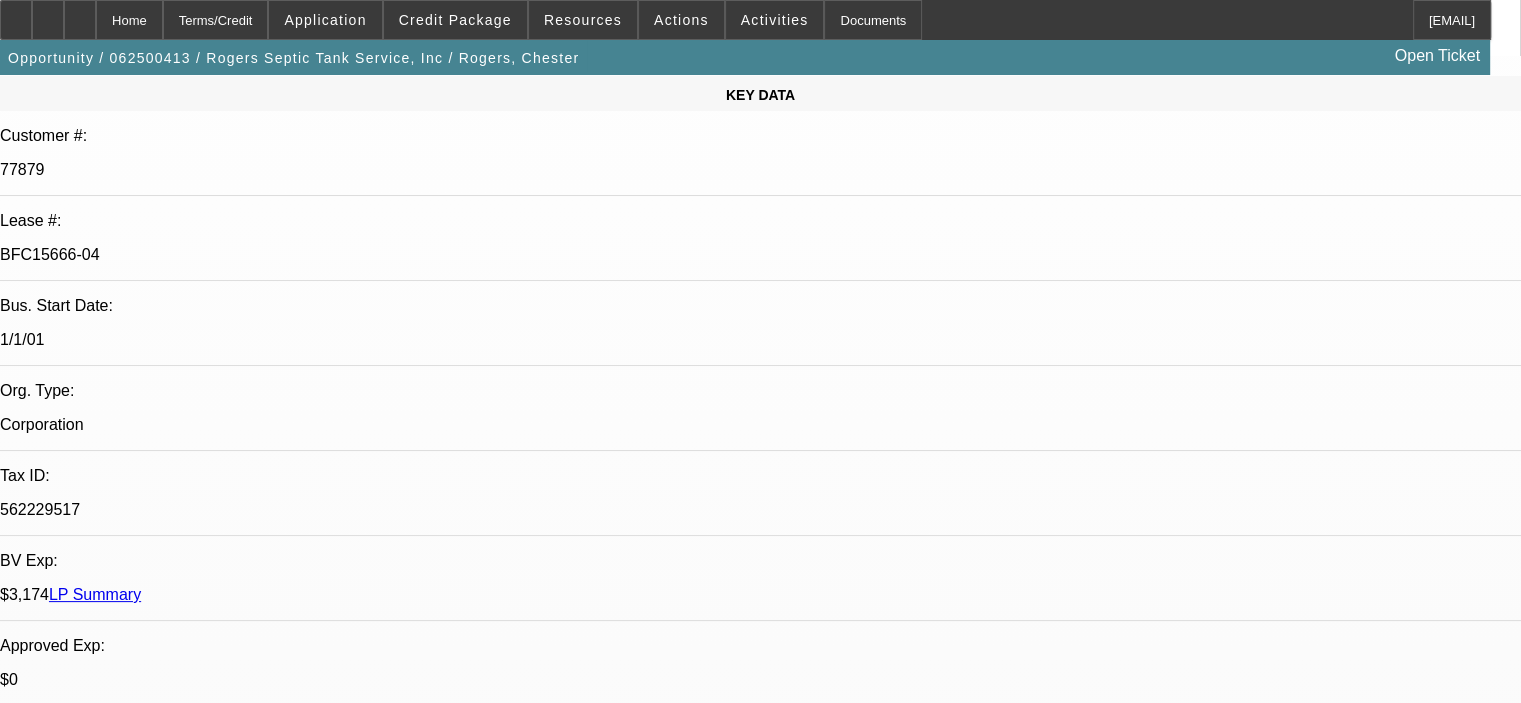 scroll, scrollTop: 0, scrollLeft: 0, axis: both 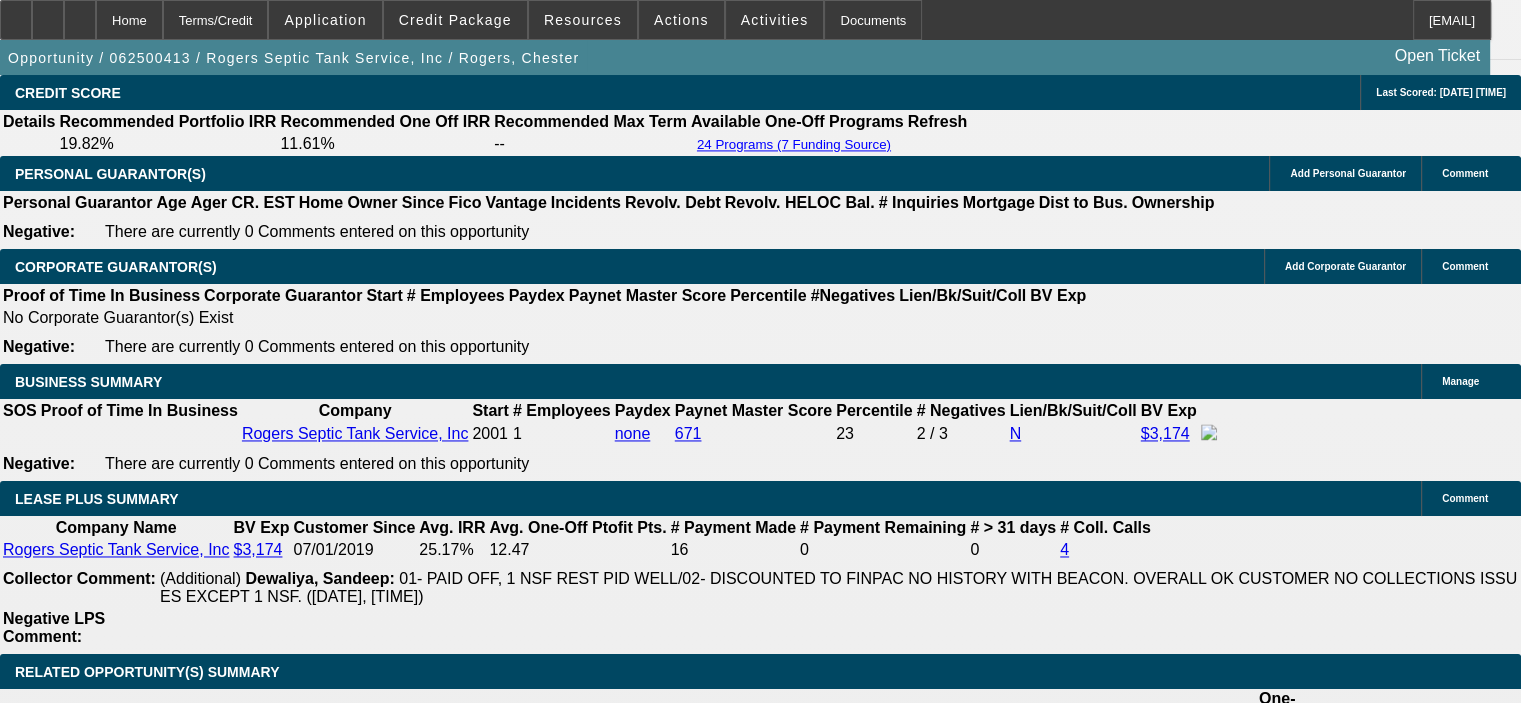click on "Stephenson Equipment" 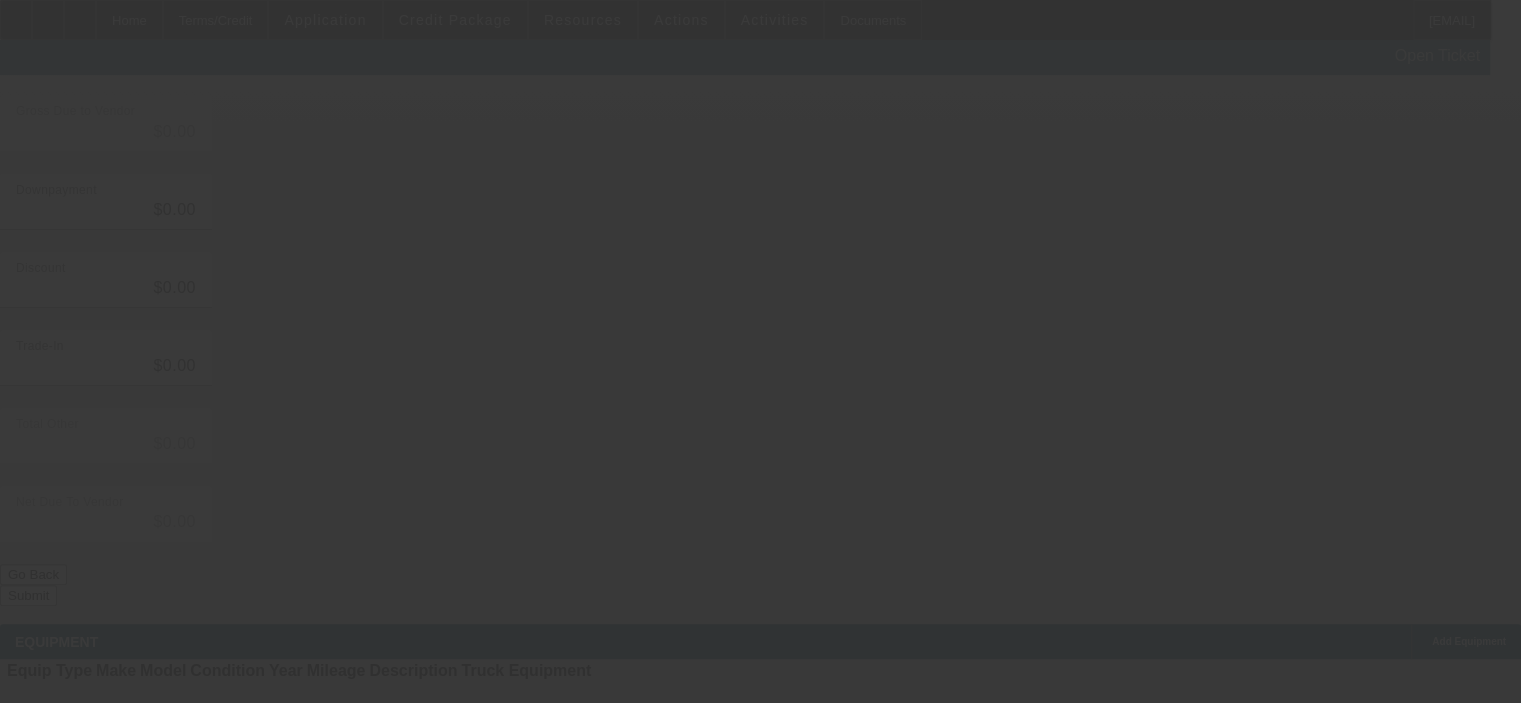 scroll, scrollTop: 0, scrollLeft: 0, axis: both 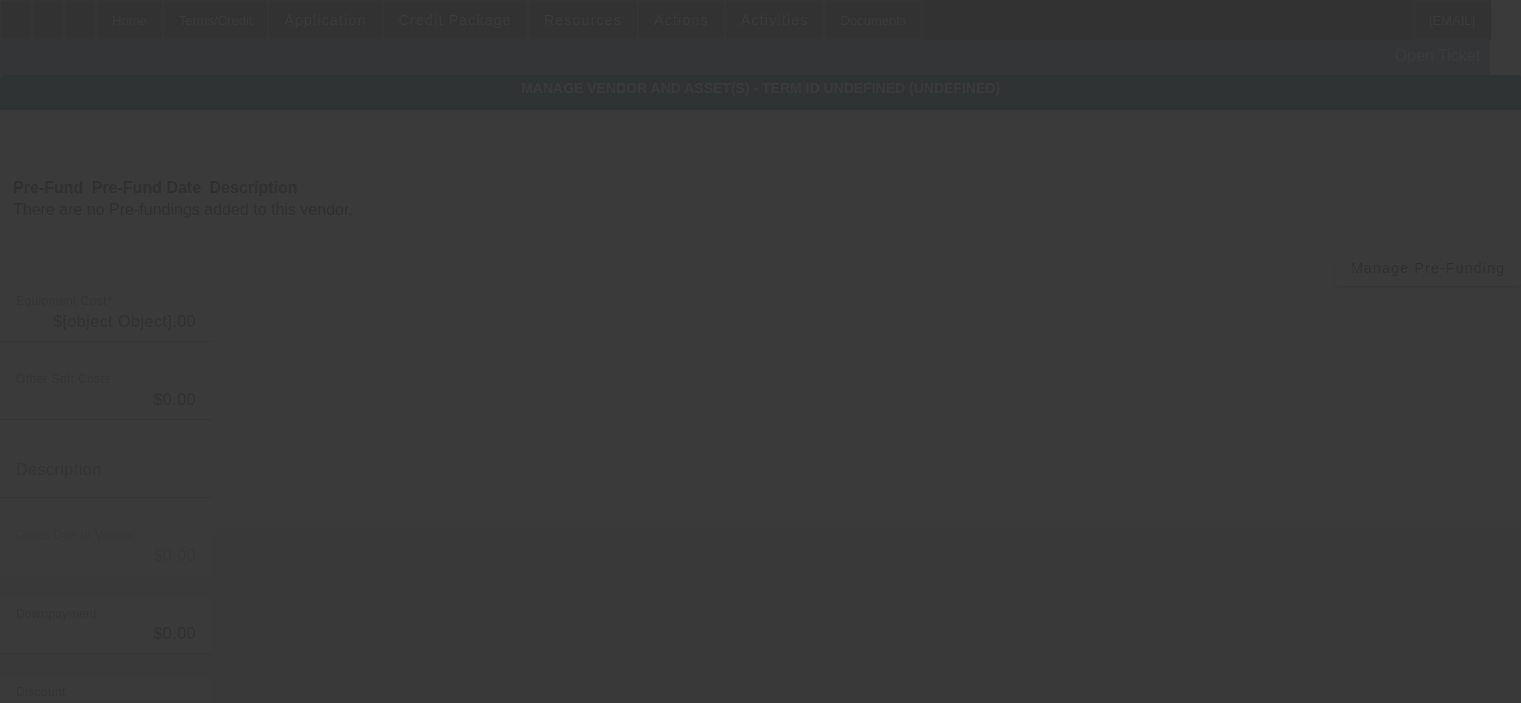 type on "$67,500.00" 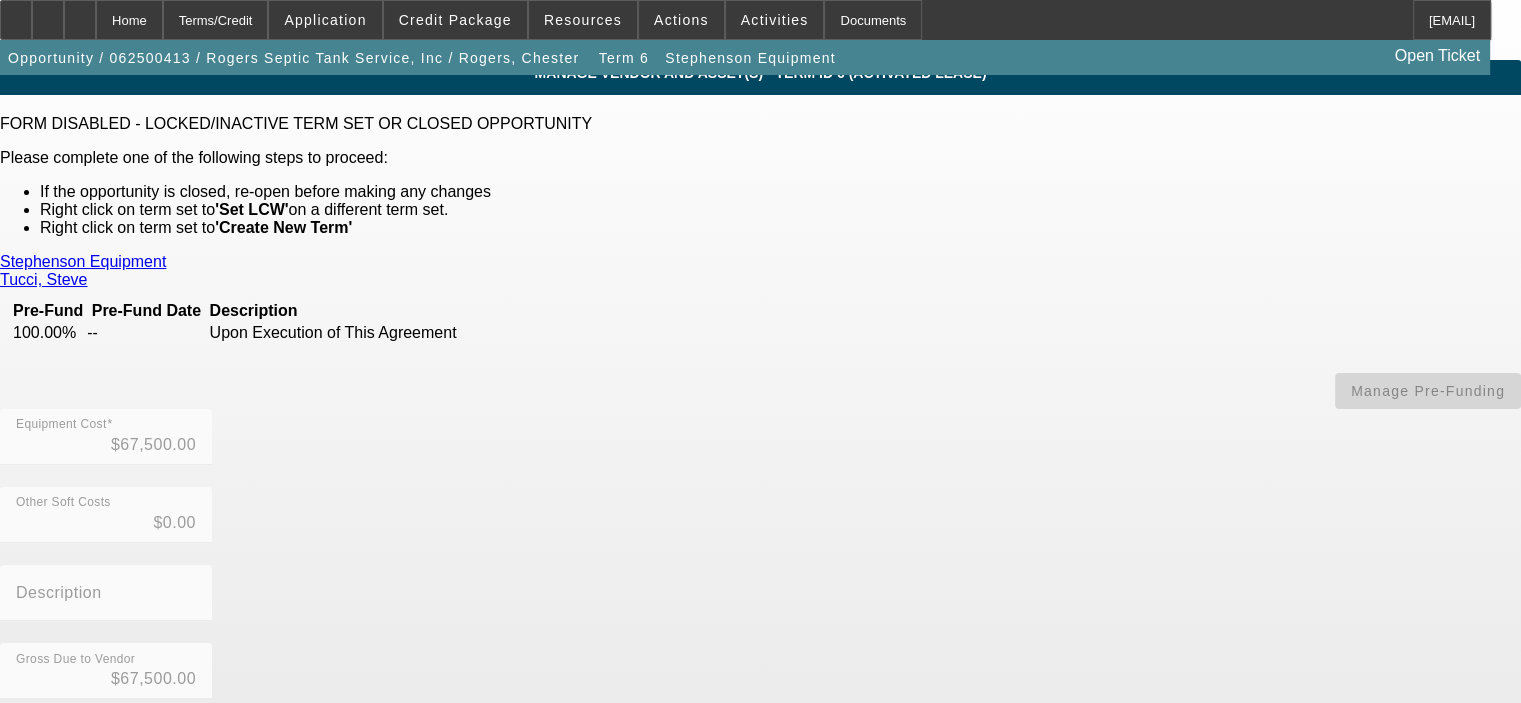 scroll, scrollTop: 0, scrollLeft: 0, axis: both 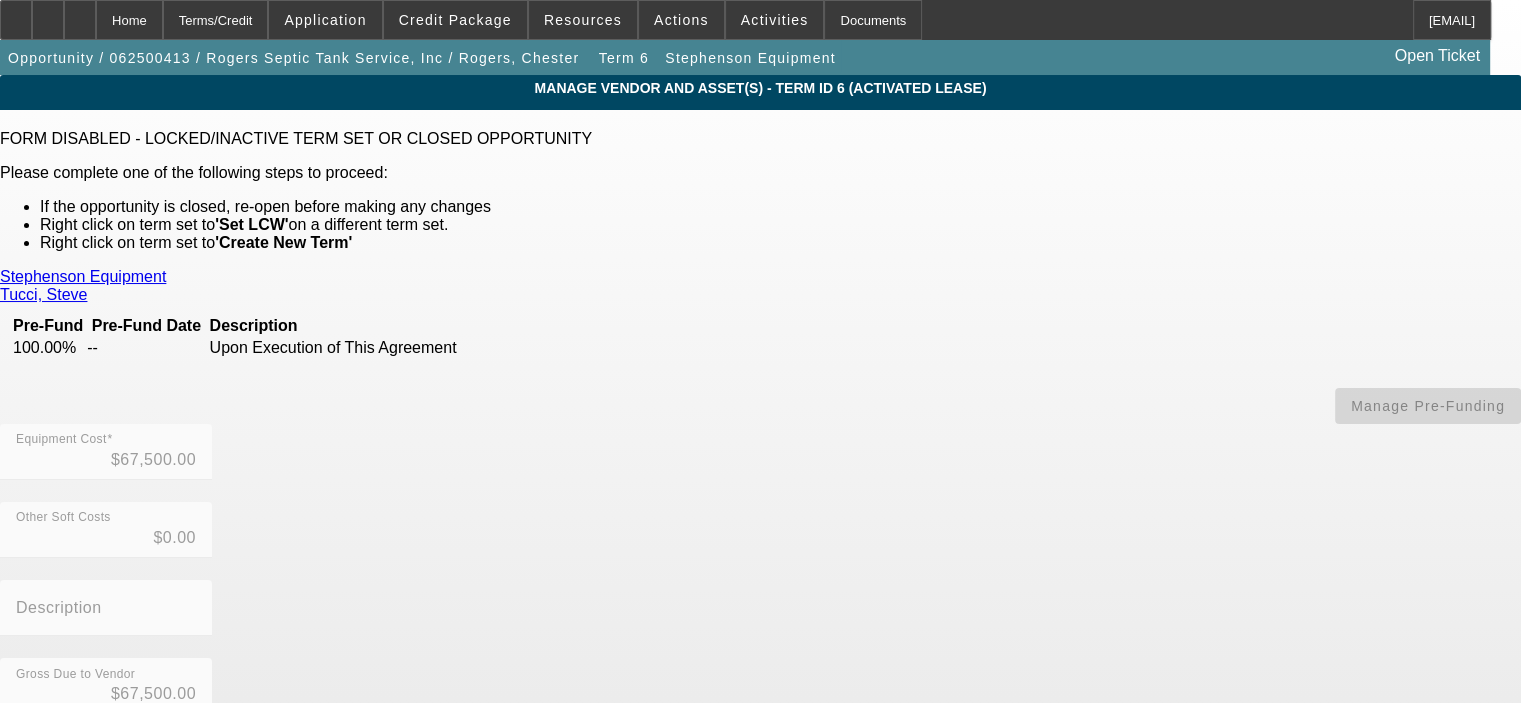 click on "Stephenson Equipment" at bounding box center [83, 277] 